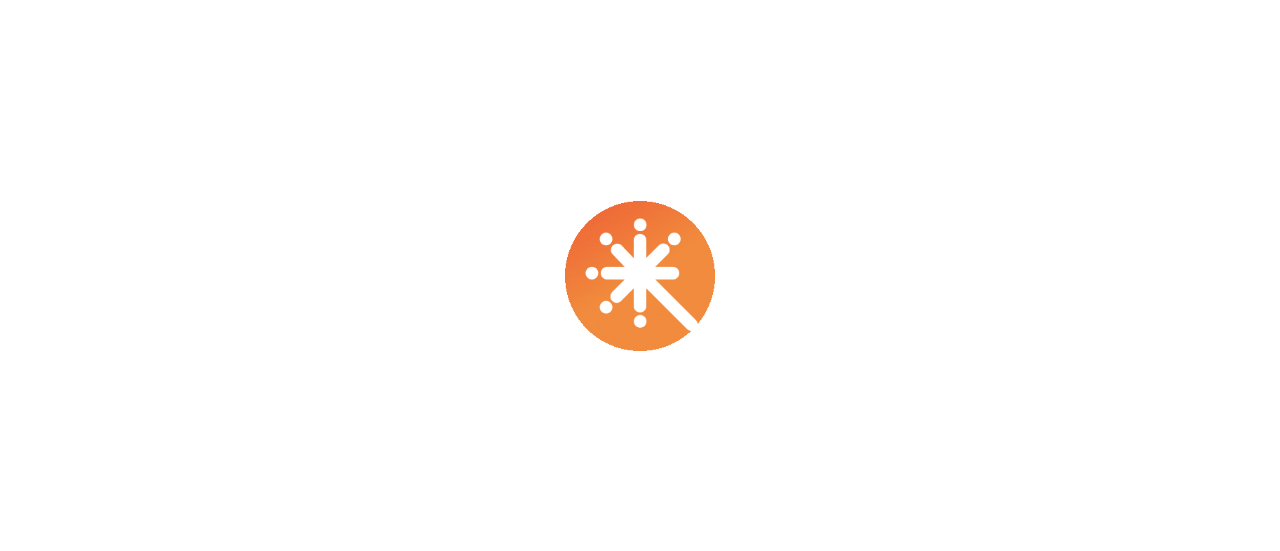 scroll, scrollTop: 0, scrollLeft: 0, axis: both 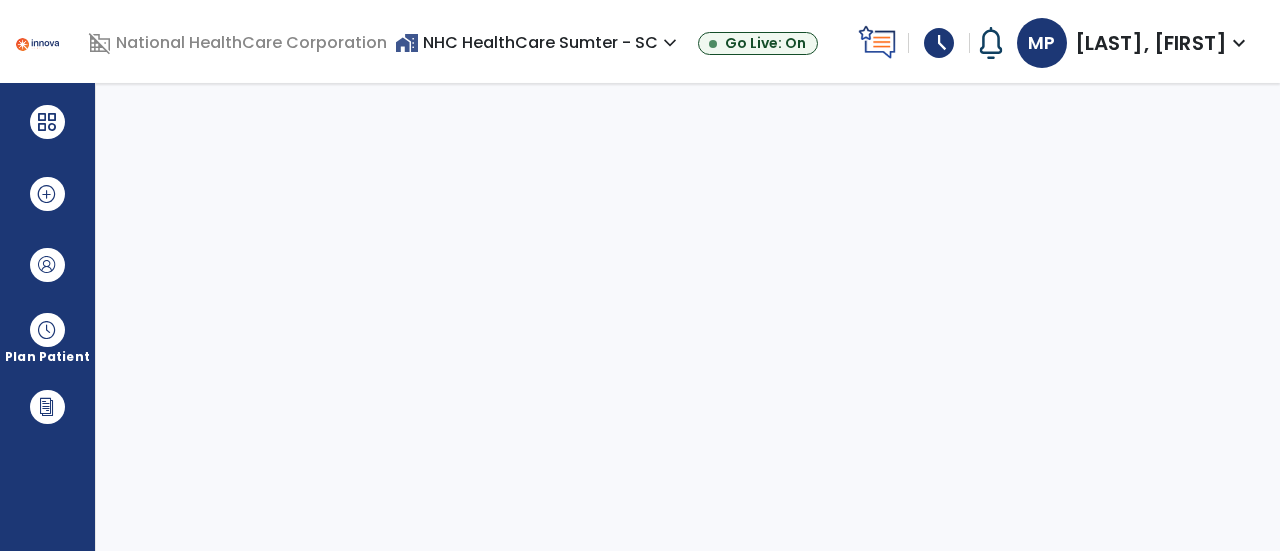 select on "****" 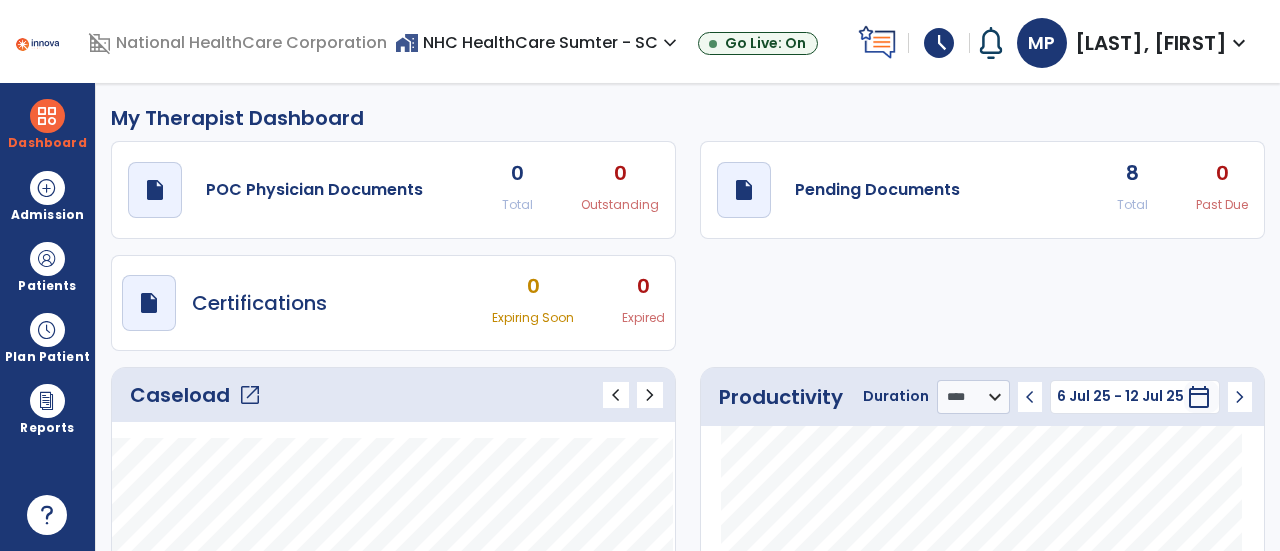 click on "schedule" at bounding box center (939, 43) 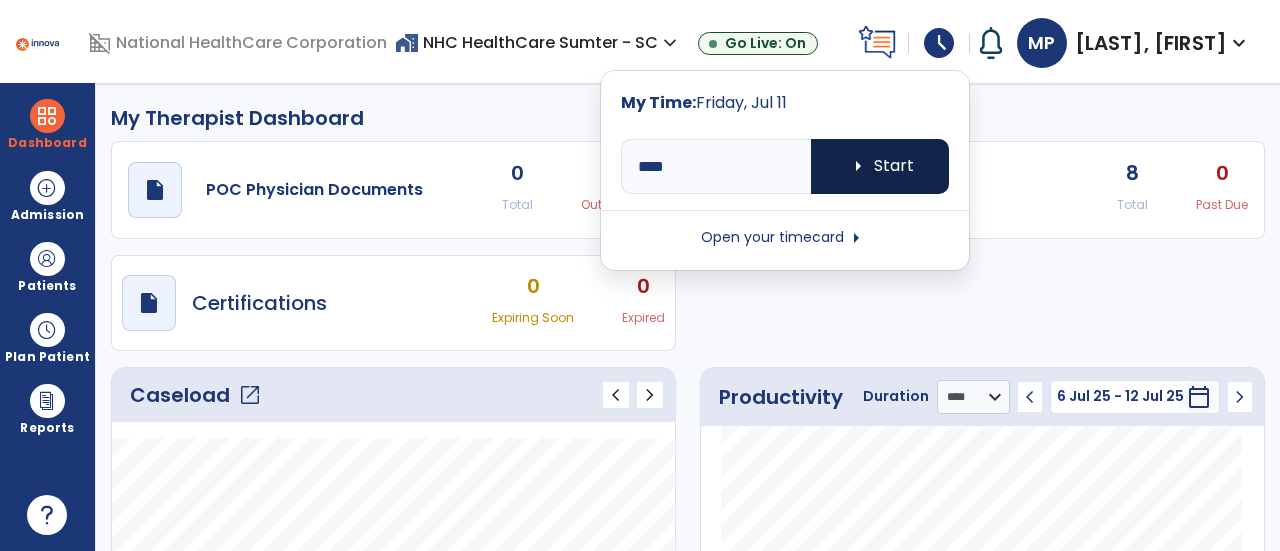 click on "arrow_right  Start" at bounding box center [880, 166] 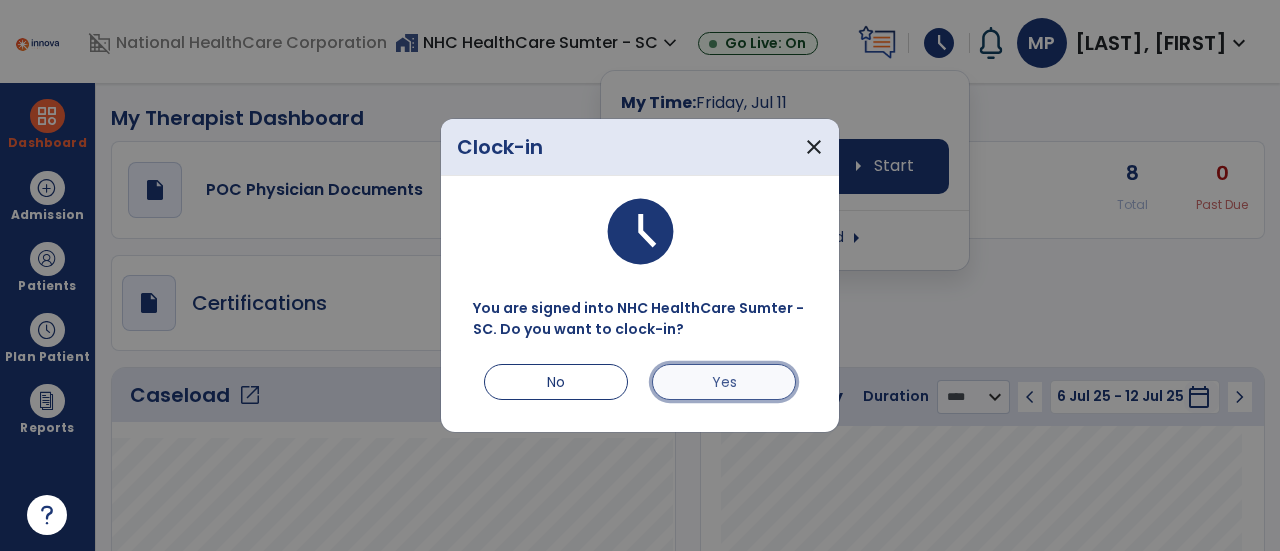 click on "Yes" at bounding box center [724, 382] 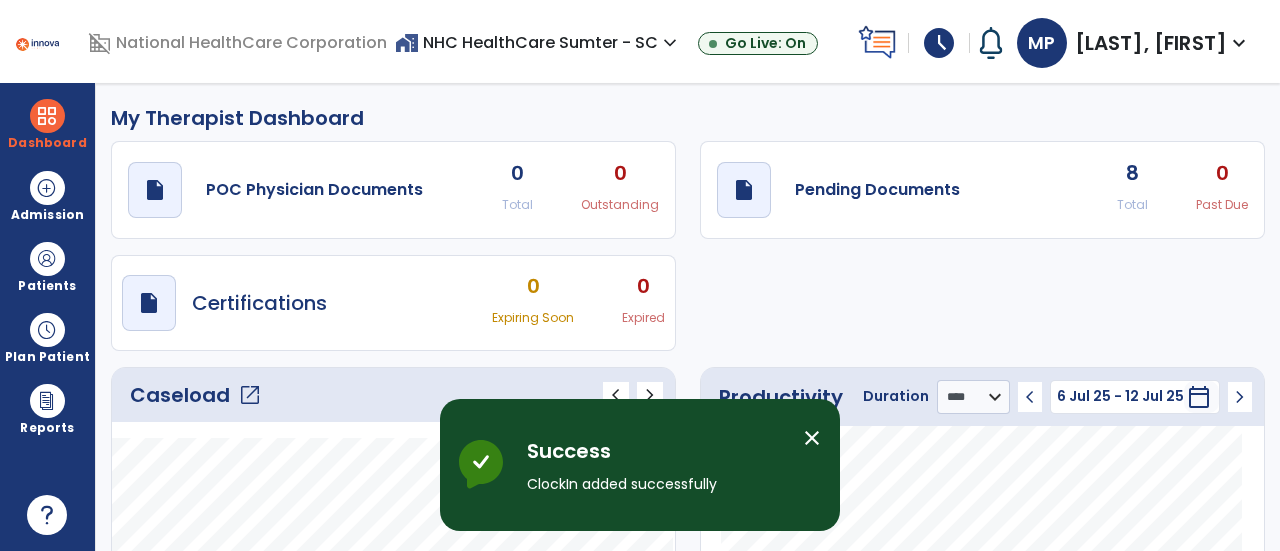 click on "close" at bounding box center (812, 438) 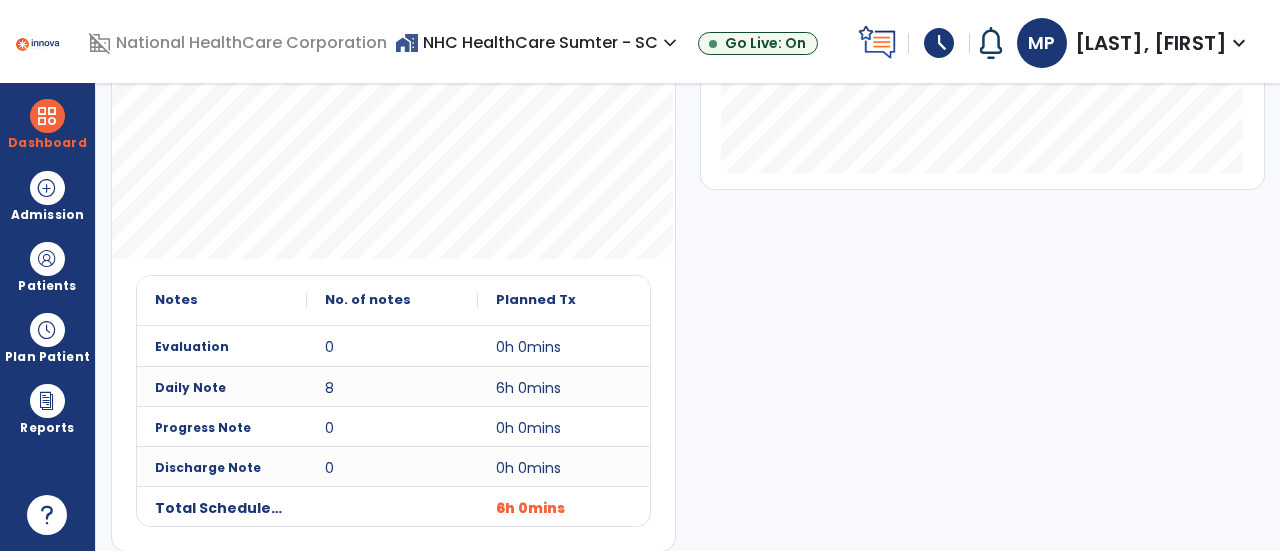 scroll, scrollTop: 592, scrollLeft: 0, axis: vertical 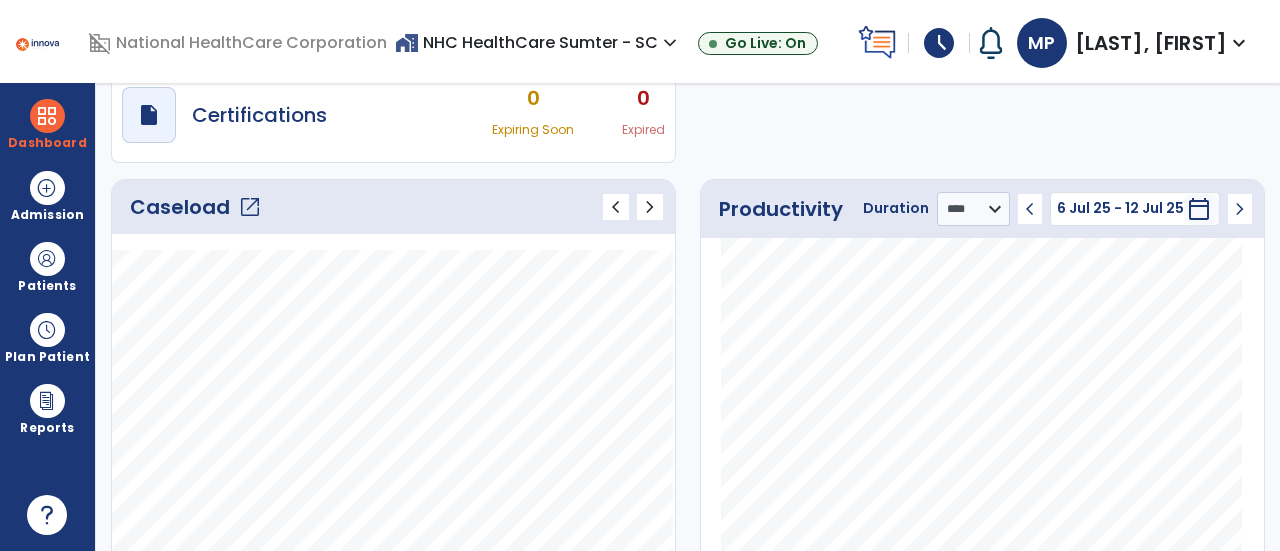 click on "open_in_new" 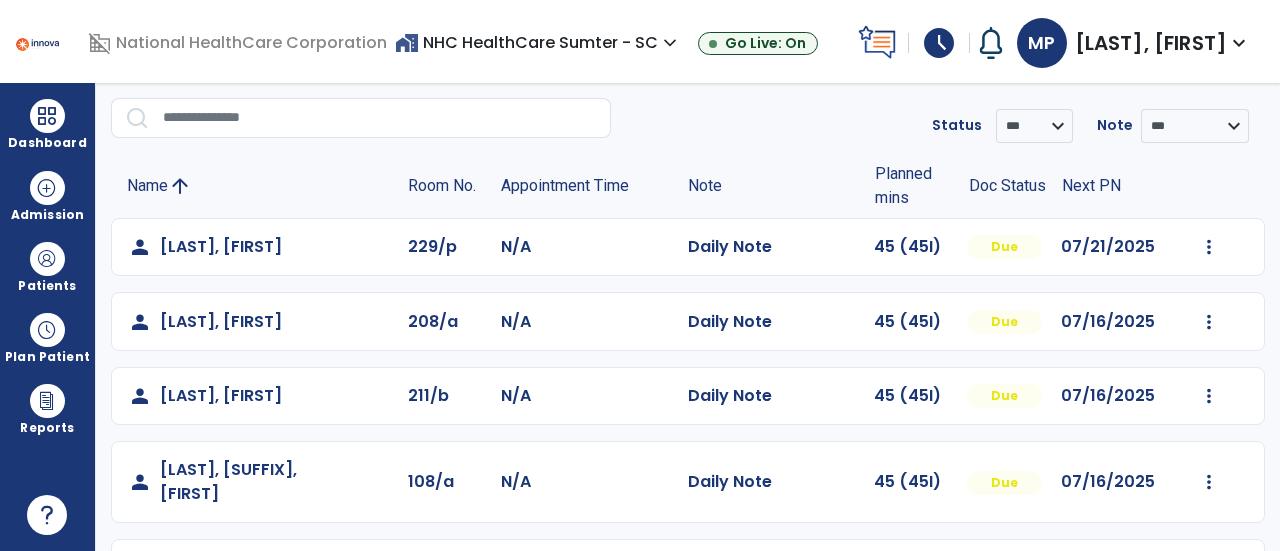 scroll, scrollTop: 333, scrollLeft: 0, axis: vertical 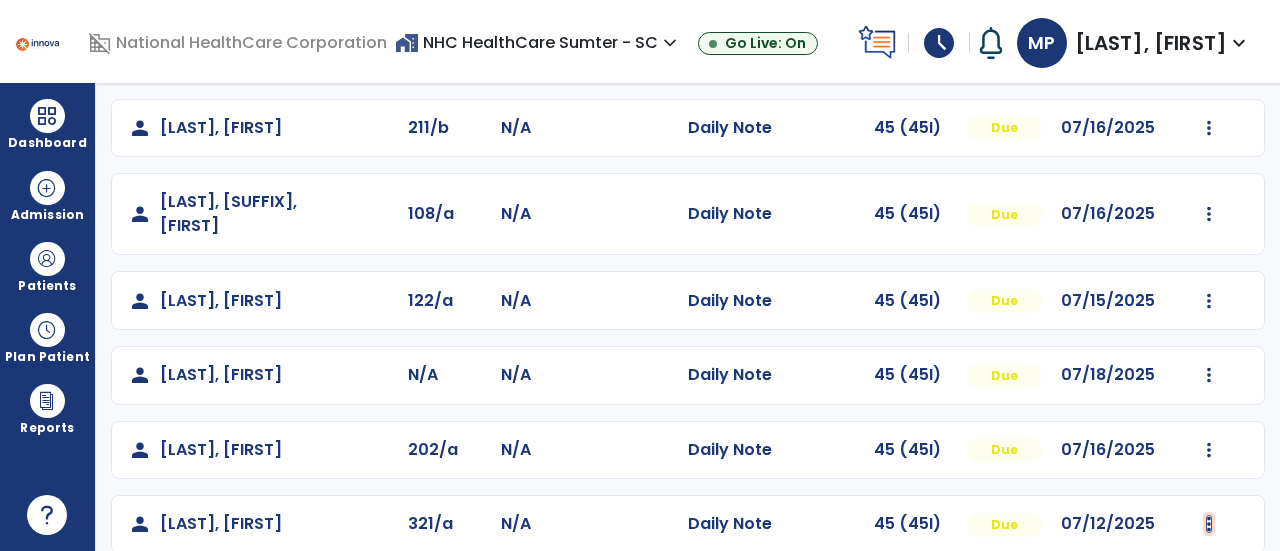 click at bounding box center (1209, -21) 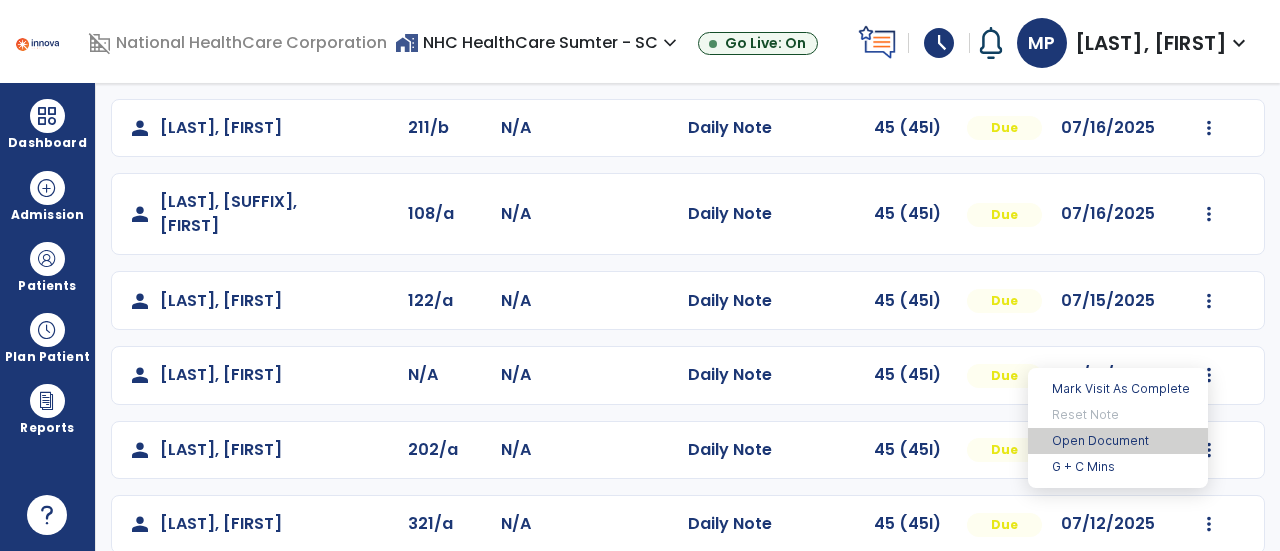 click on "Open Document" at bounding box center (1118, 441) 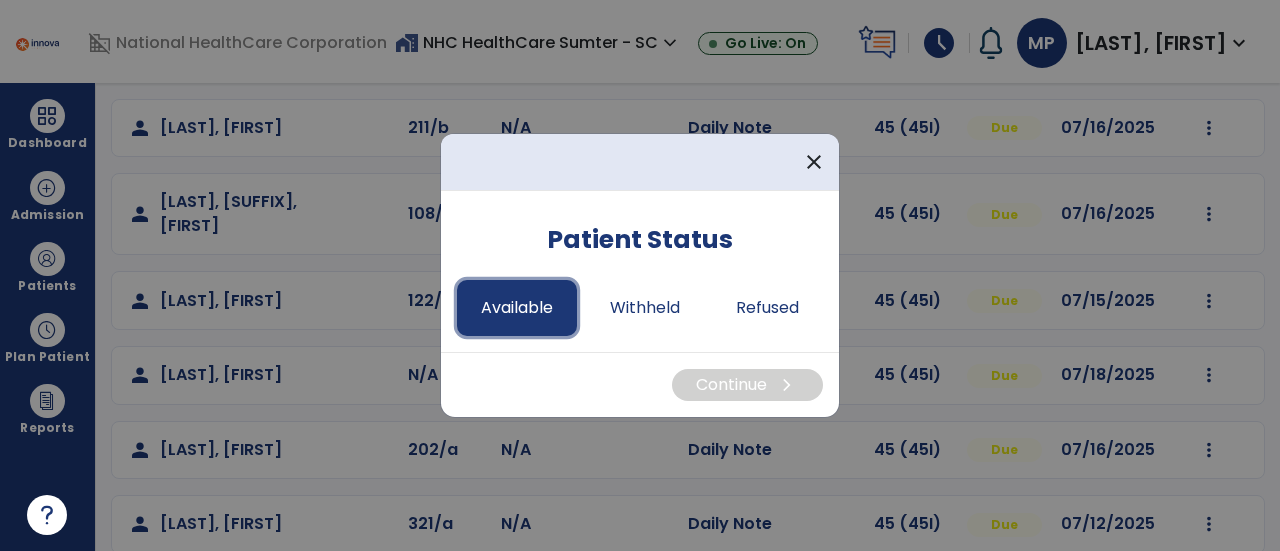 click on "Available" at bounding box center (517, 308) 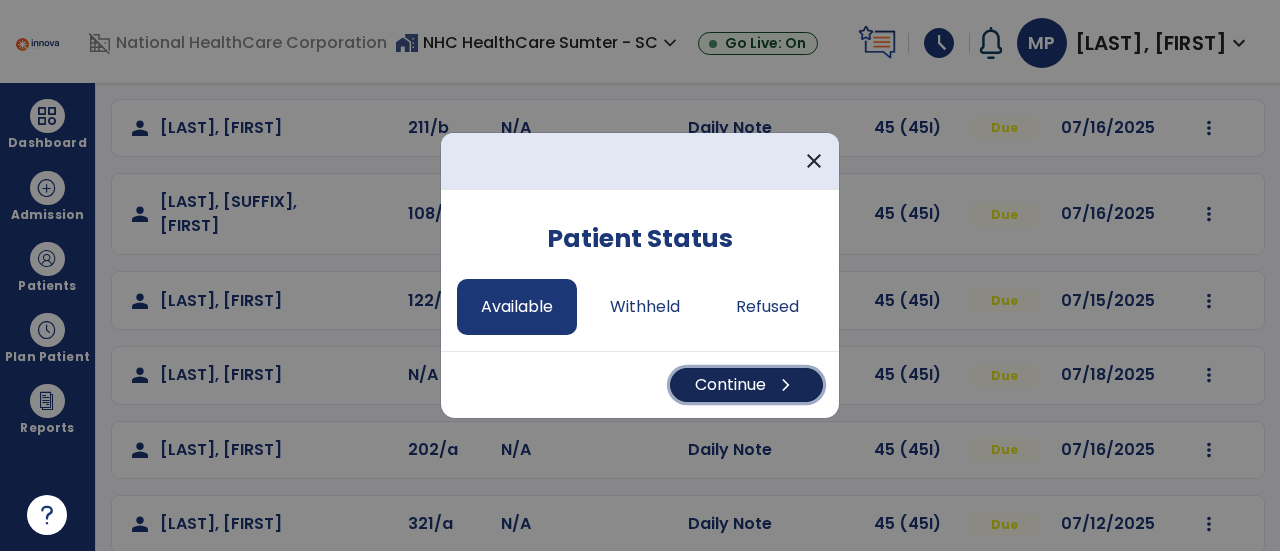click on "Continue   chevron_right" at bounding box center [746, 385] 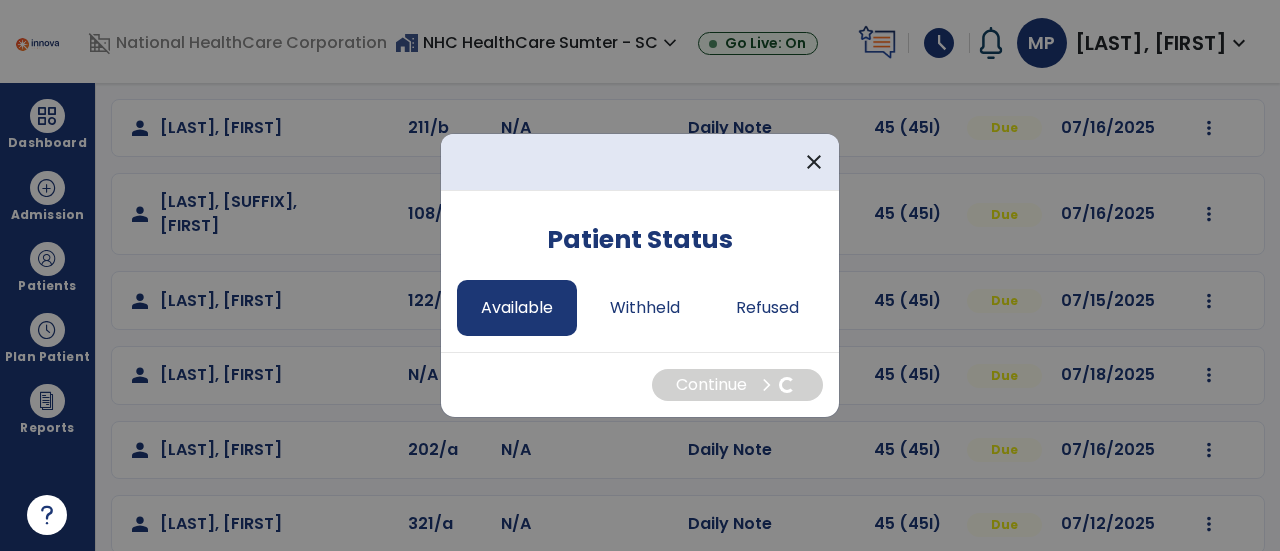 select on "*" 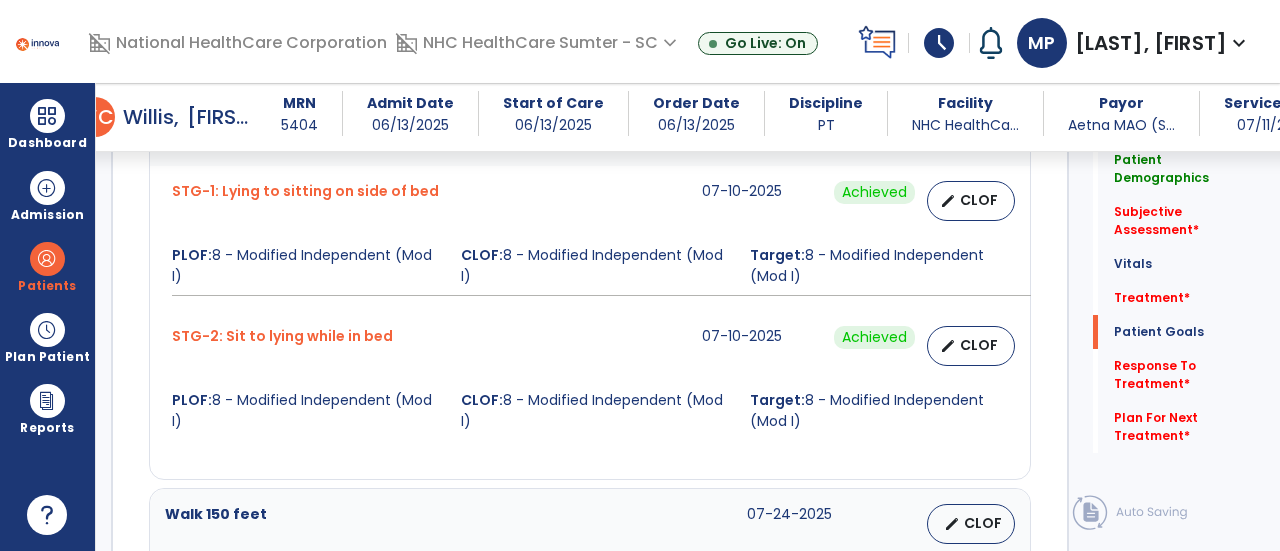 scroll, scrollTop: 2100, scrollLeft: 0, axis: vertical 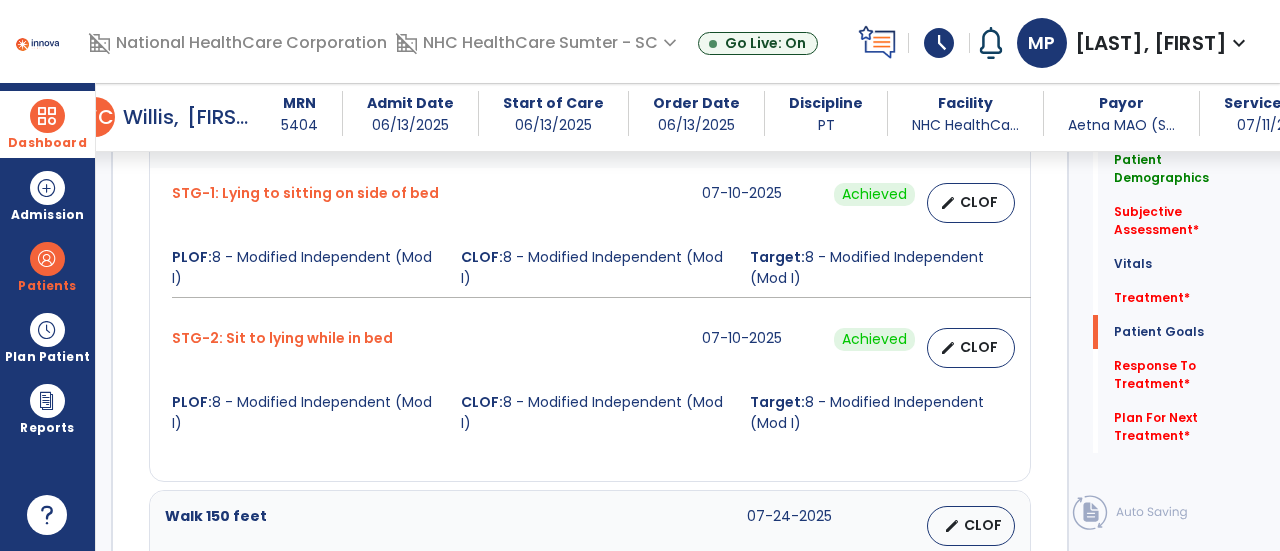 click at bounding box center [47, 116] 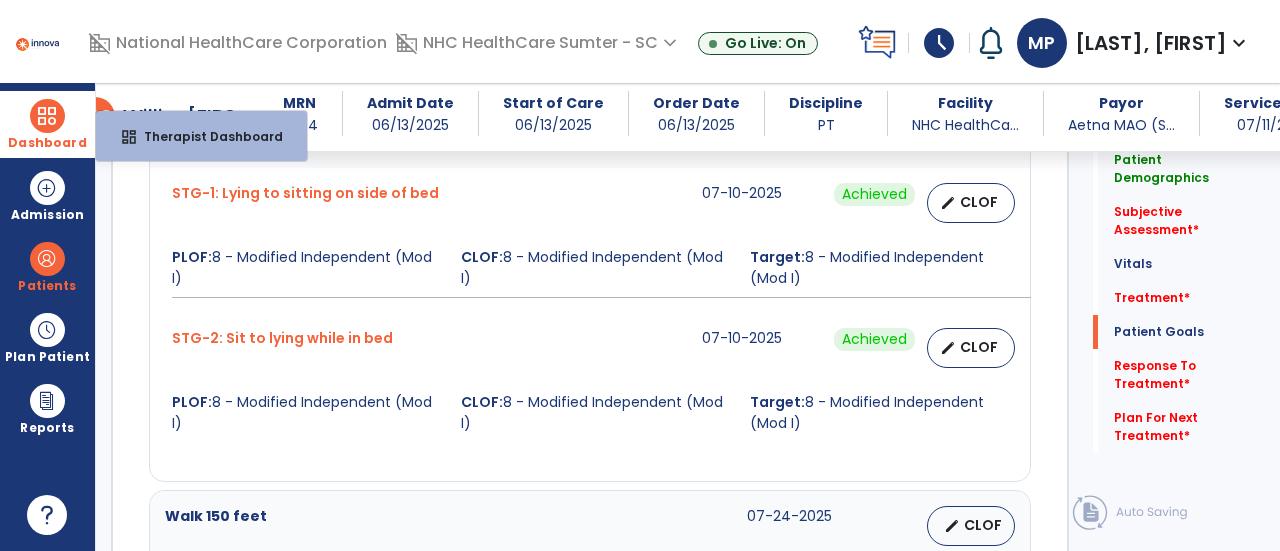 click at bounding box center (47, 116) 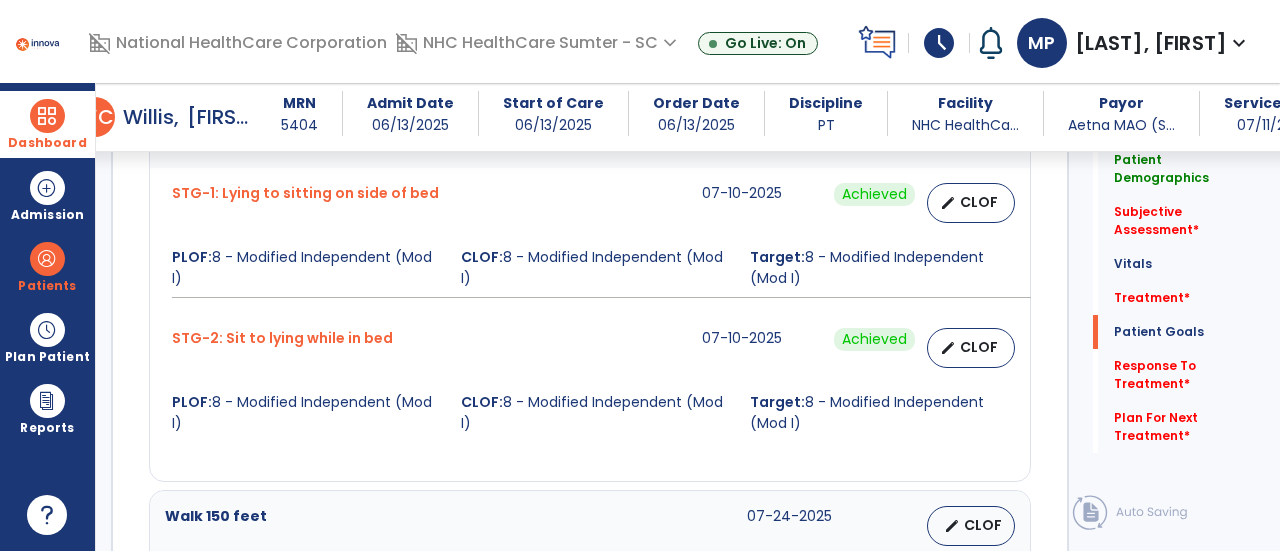 click at bounding box center [47, 116] 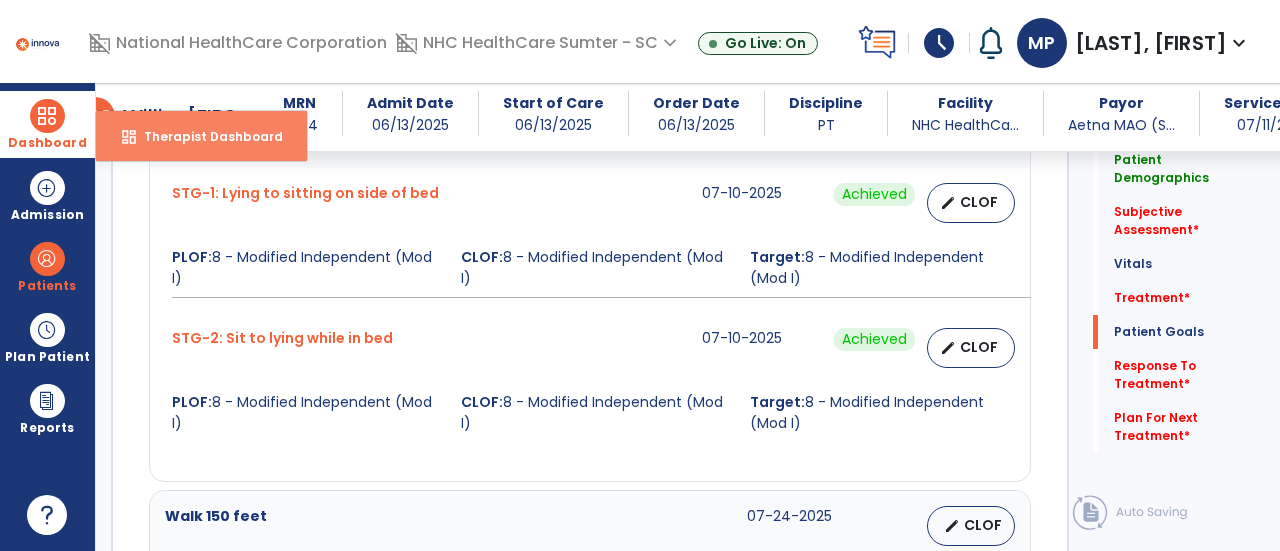 click on "Therapist Dashboard" at bounding box center (205, 136) 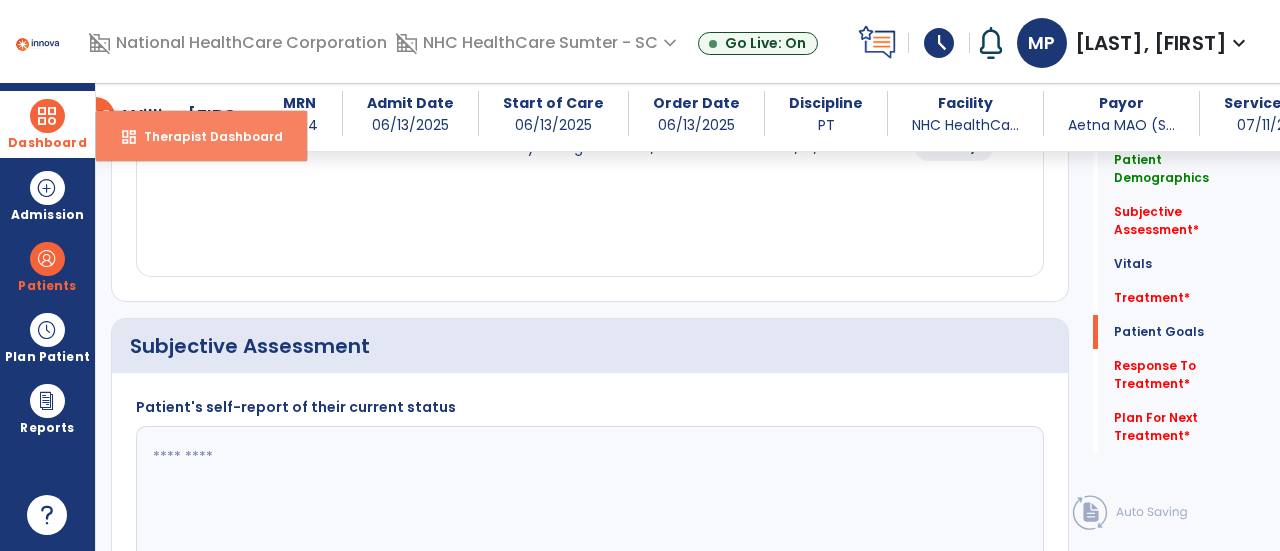 select on "****" 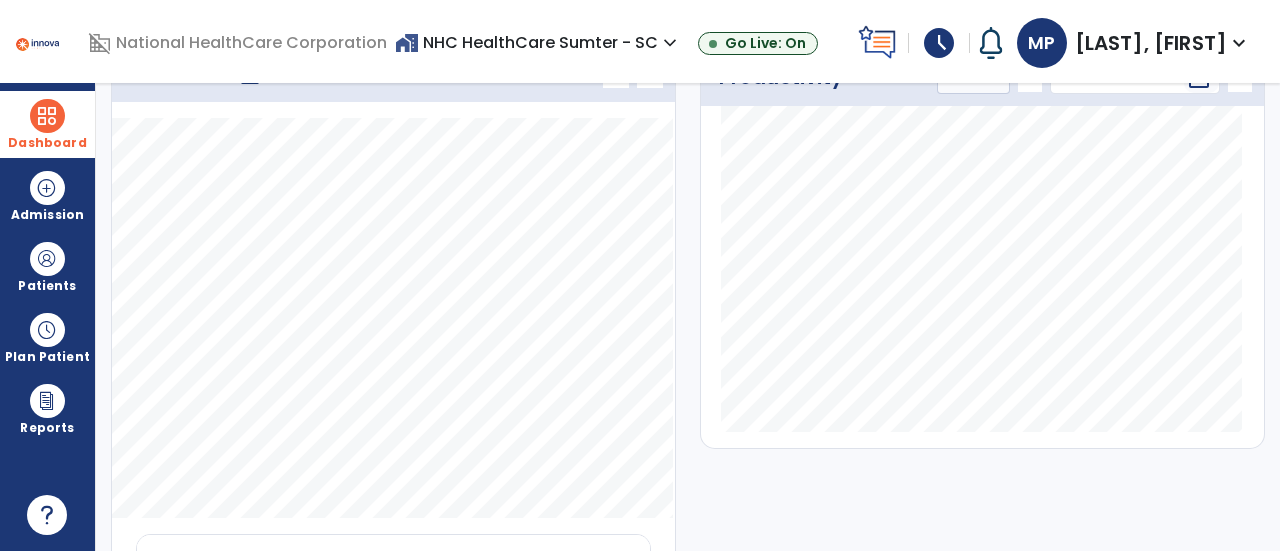 scroll, scrollTop: 168, scrollLeft: 0, axis: vertical 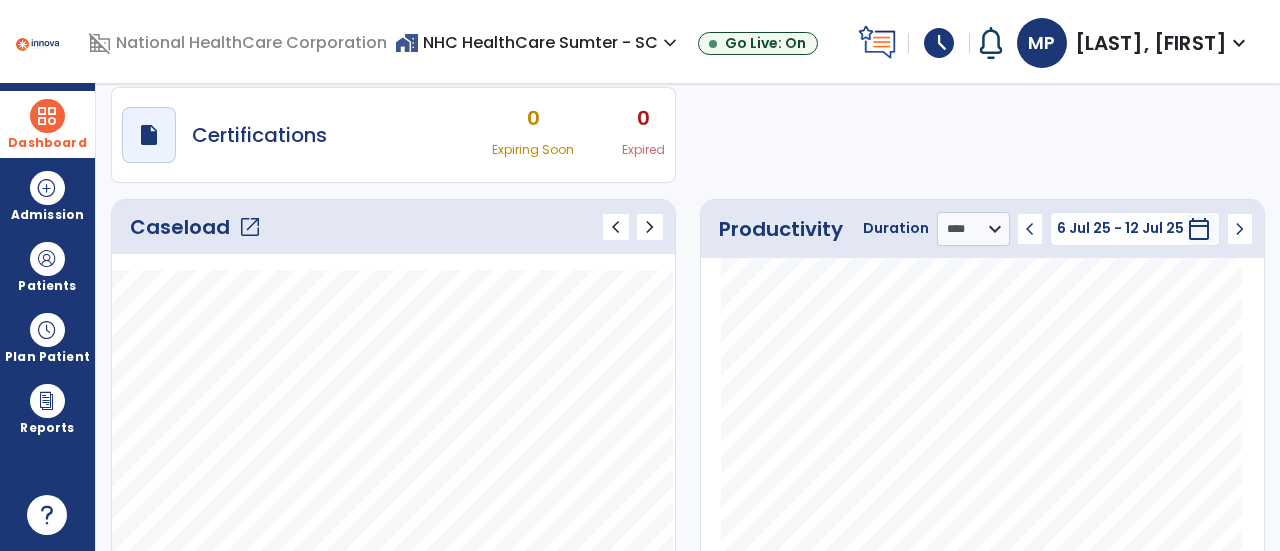 click on "open_in_new" 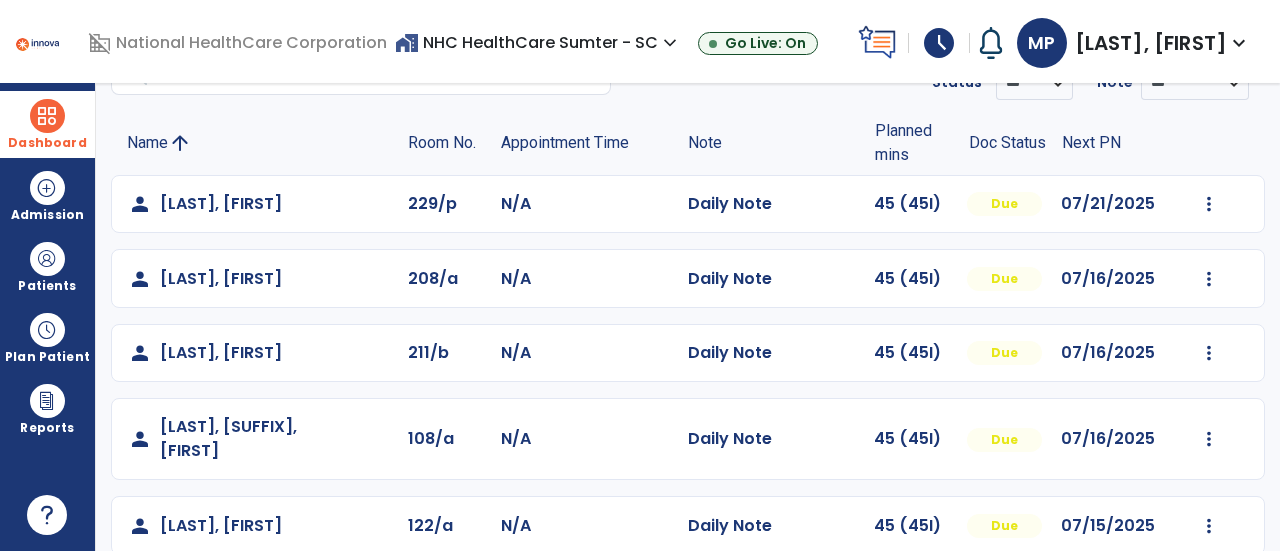 scroll, scrollTop: 204, scrollLeft: 0, axis: vertical 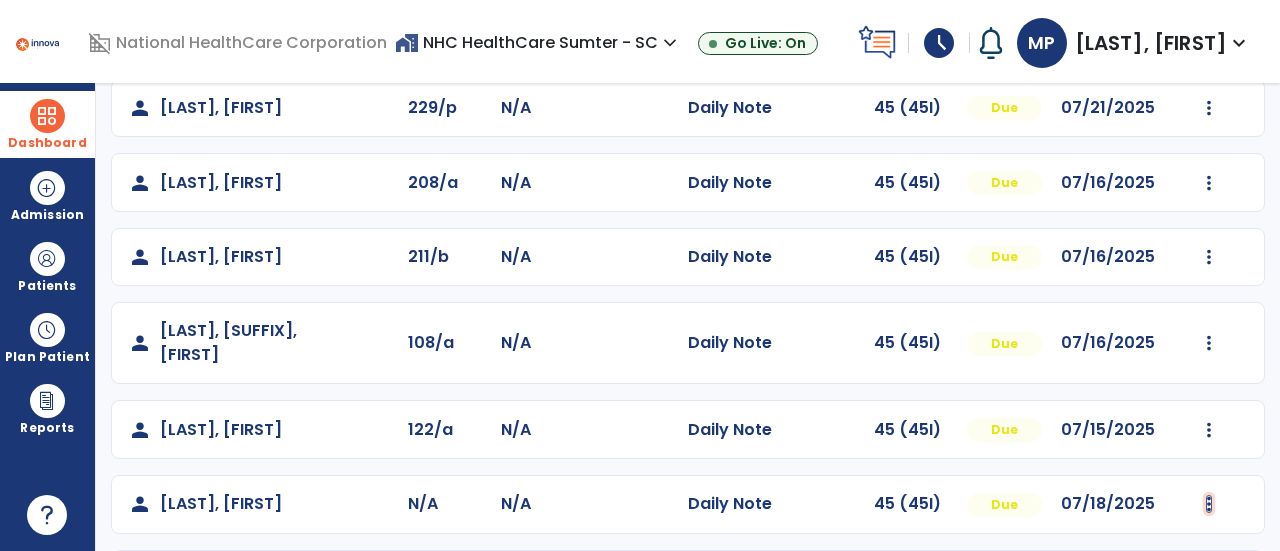 click at bounding box center [1209, 108] 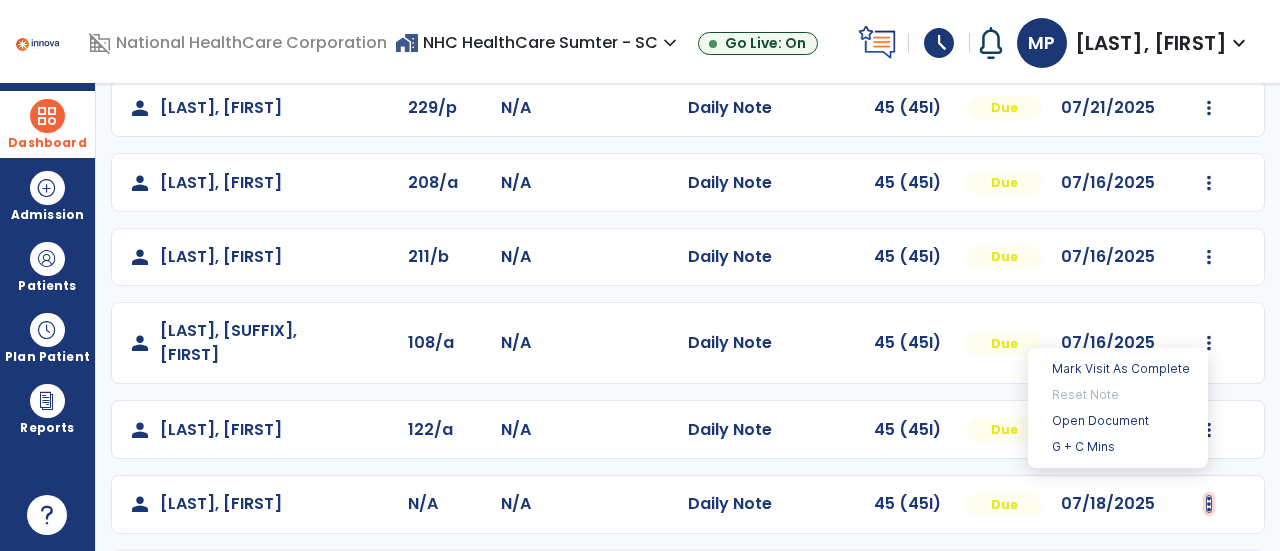 click at bounding box center (1209, 504) 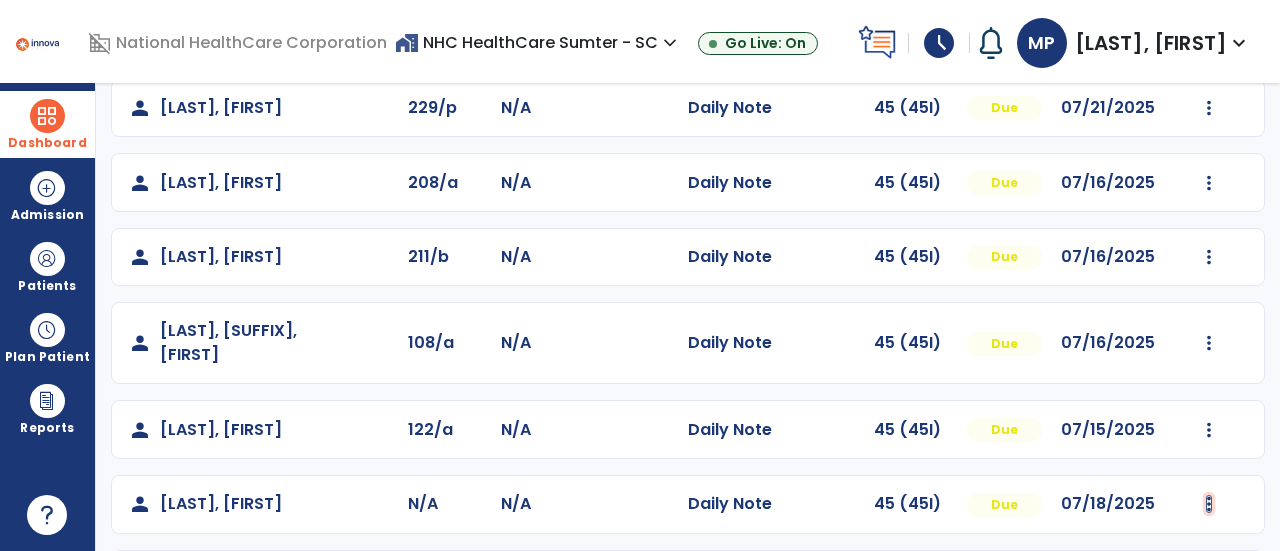 click at bounding box center [1209, 504] 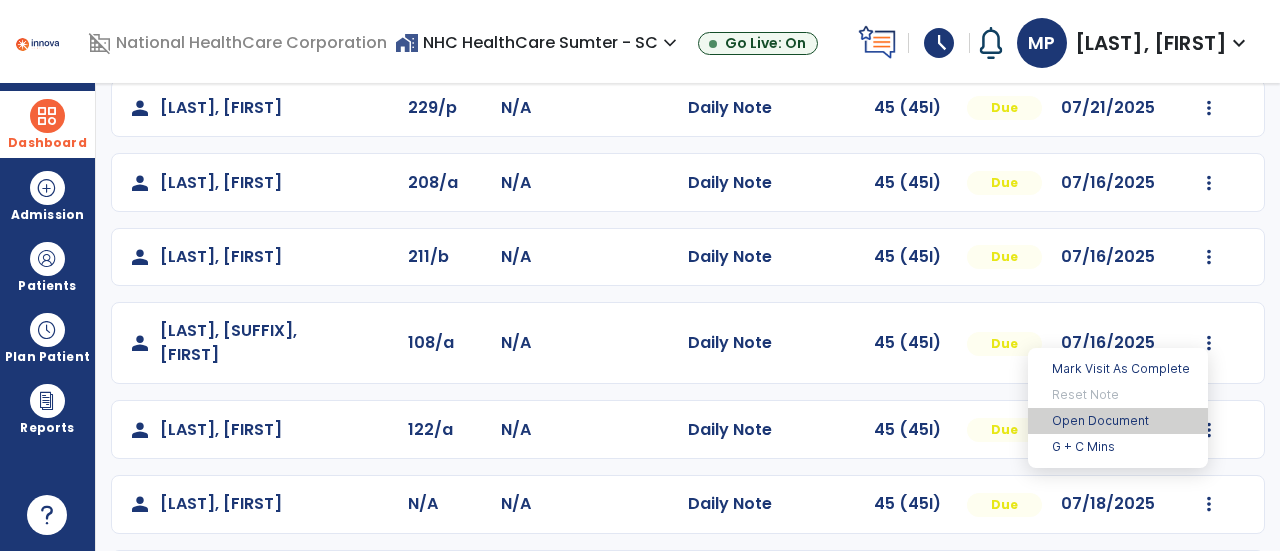 click on "Open Document" at bounding box center (1118, 421) 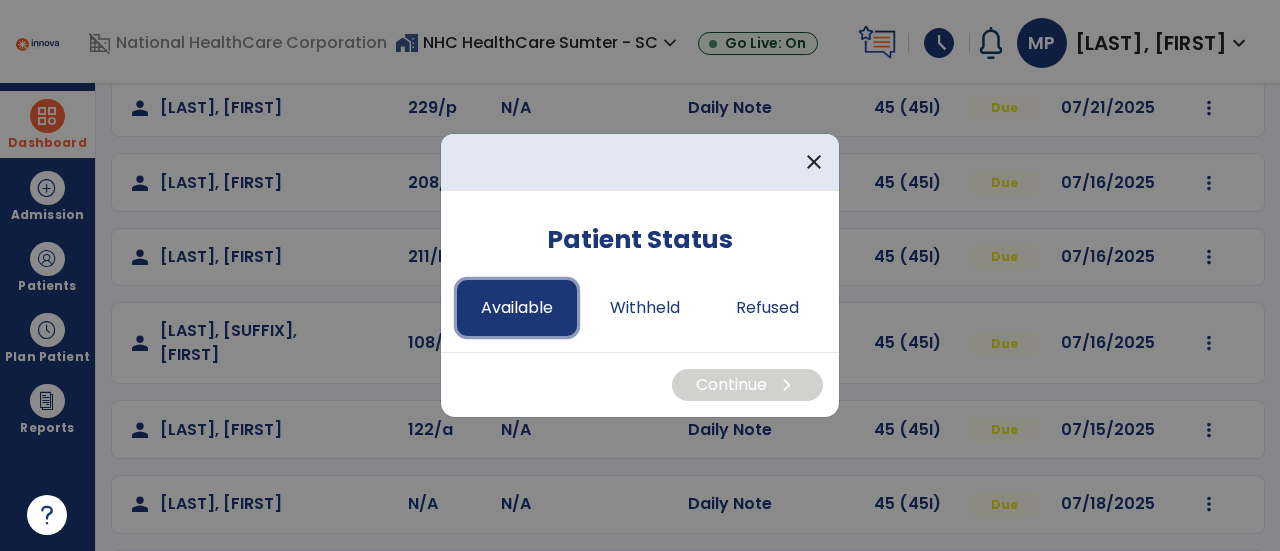 click on "Available" at bounding box center (517, 308) 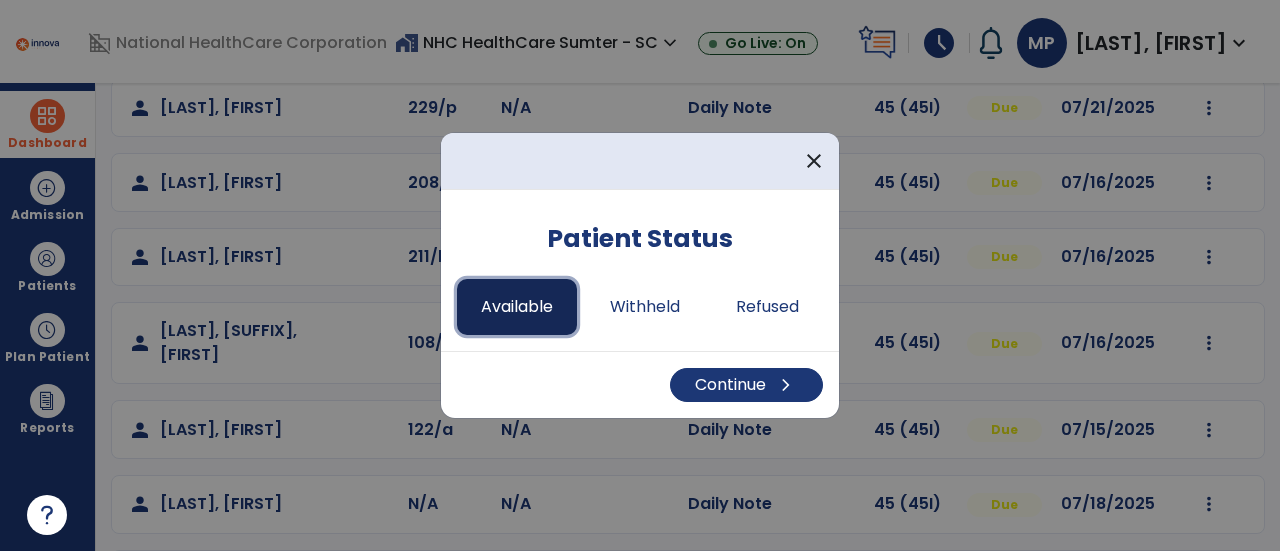 click on "Available" at bounding box center (517, 307) 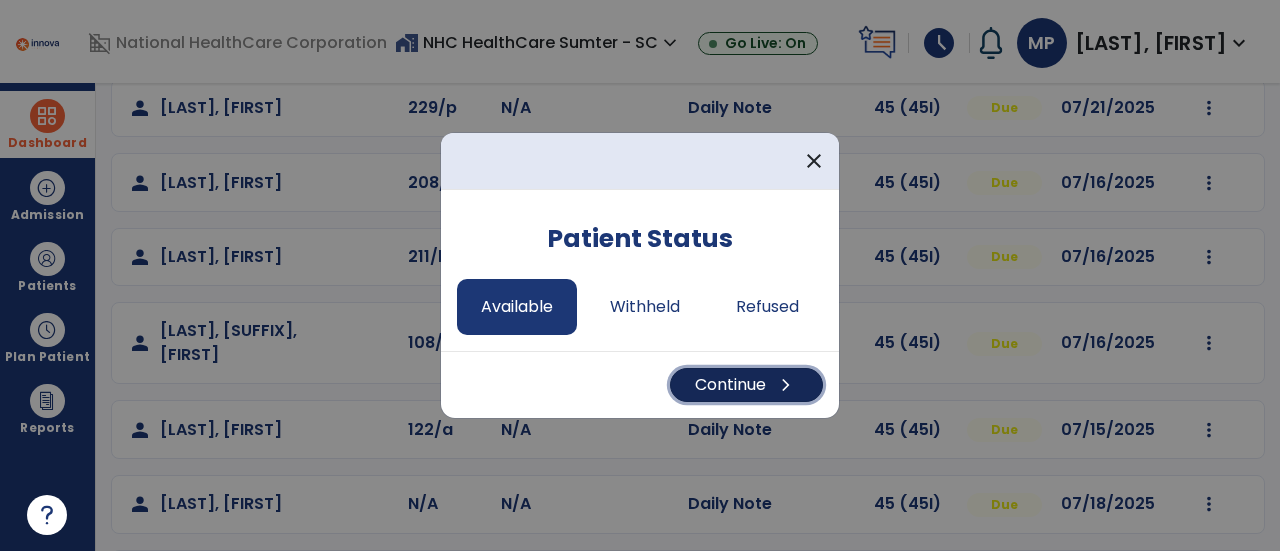 click on "Continue   chevron_right" at bounding box center [746, 385] 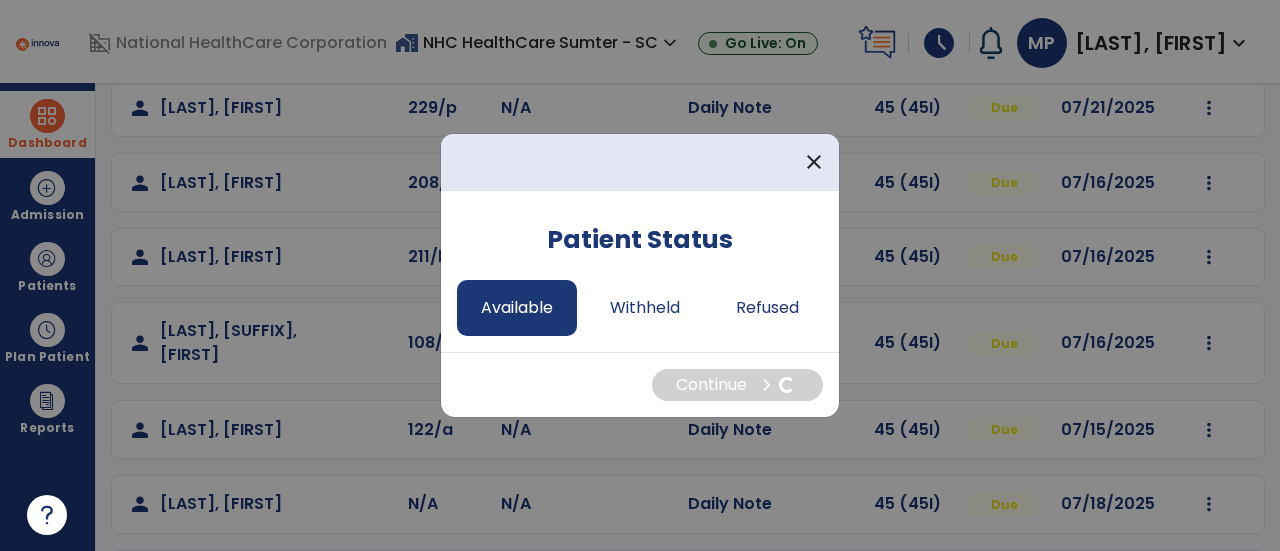select on "*" 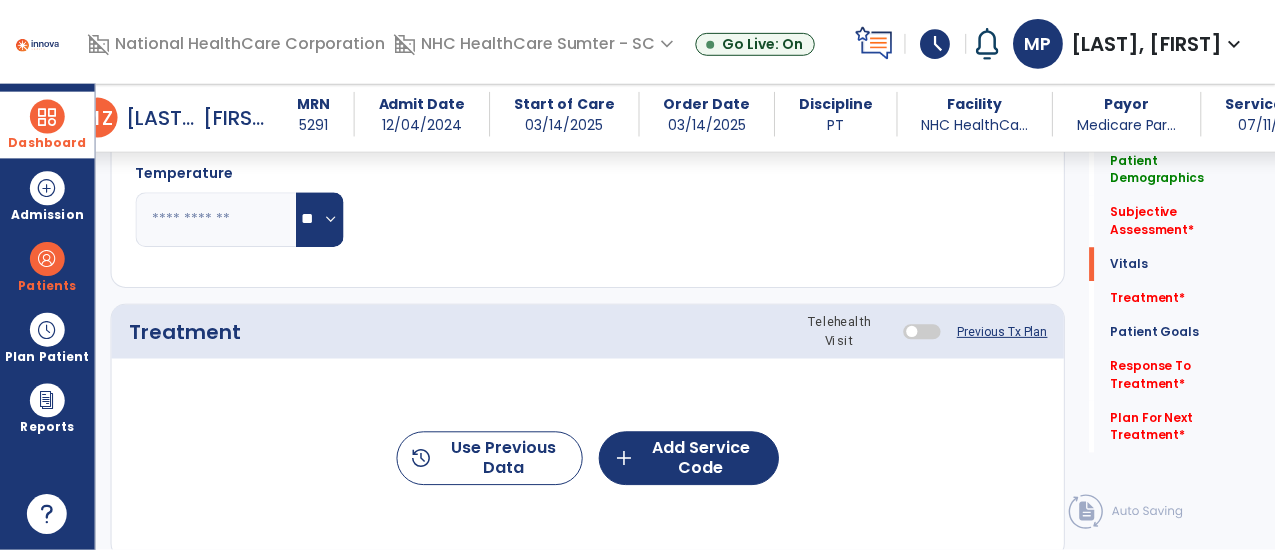 scroll, scrollTop: 1137, scrollLeft: 0, axis: vertical 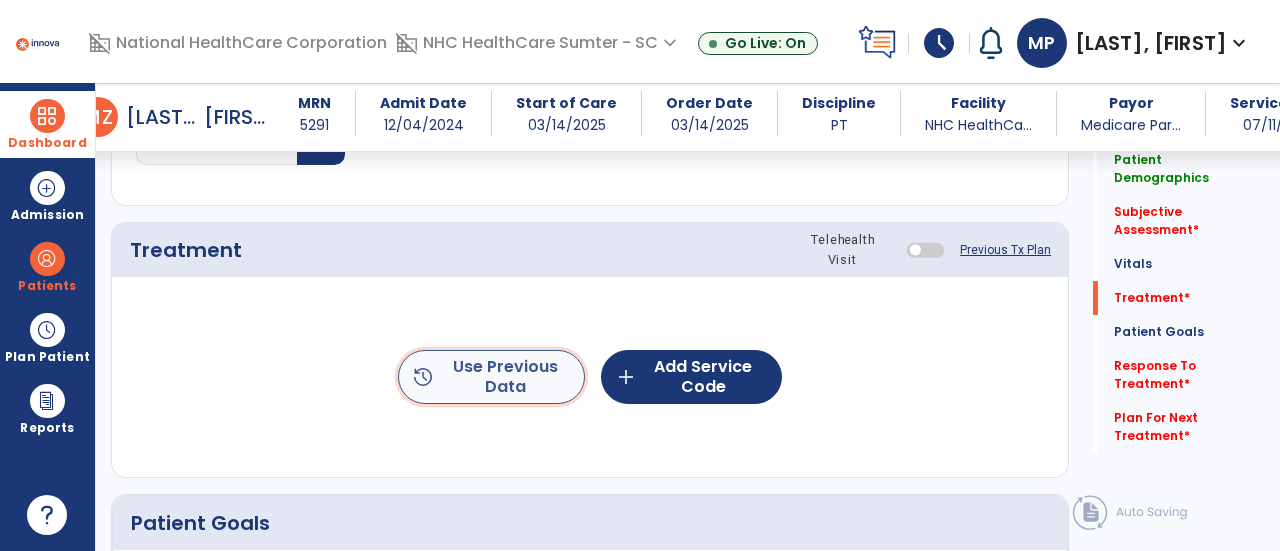 click on "history  Use Previous Data" 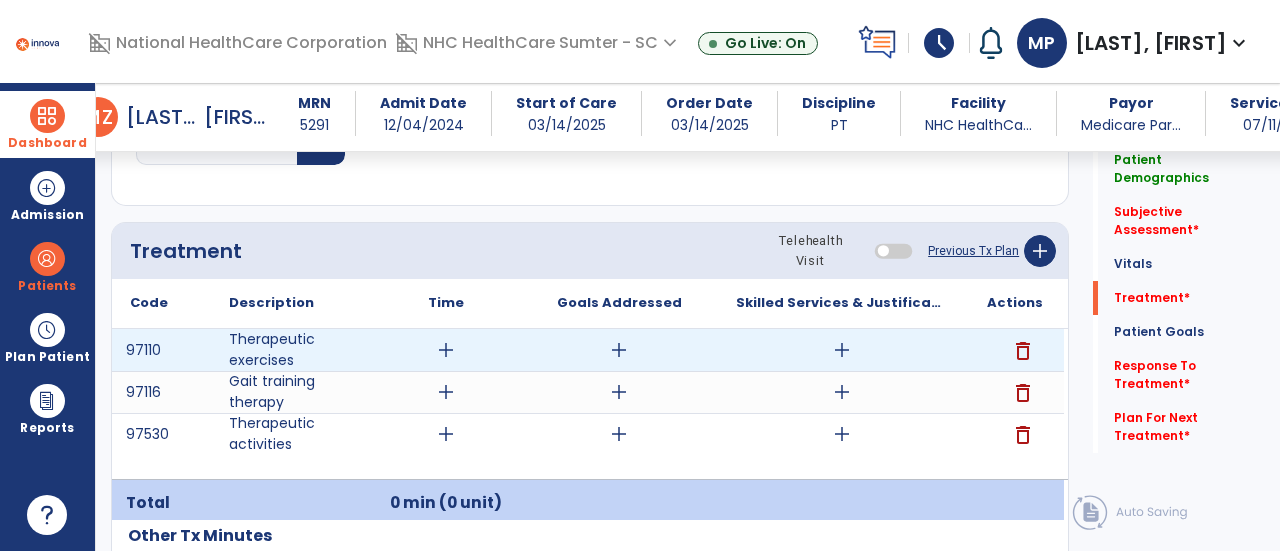 click on "add" at bounding box center [842, 350] 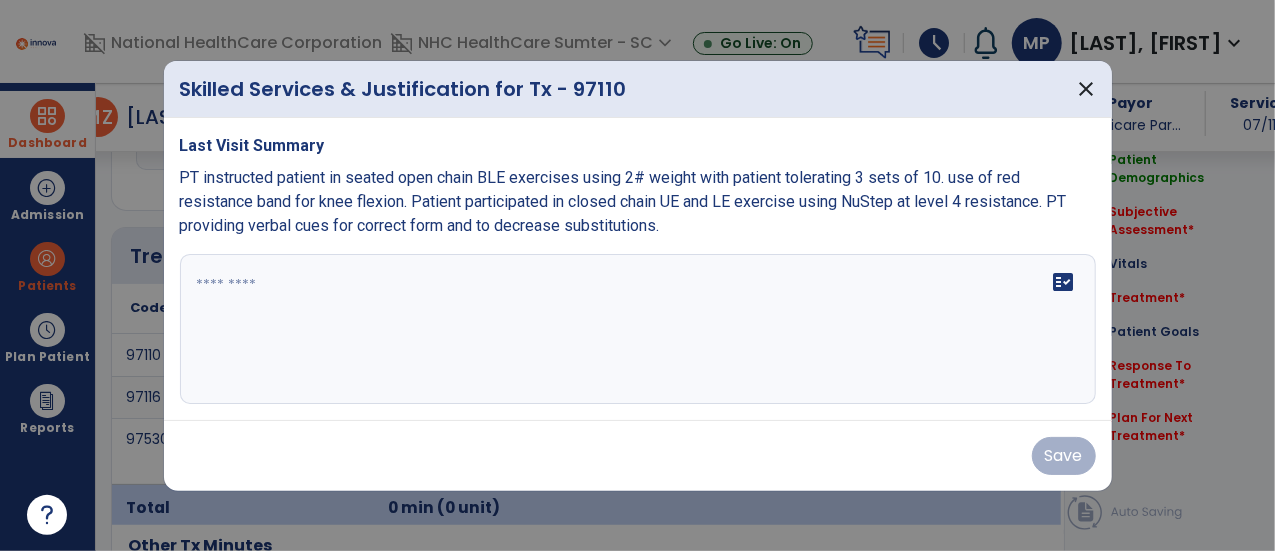 scroll, scrollTop: 1137, scrollLeft: 0, axis: vertical 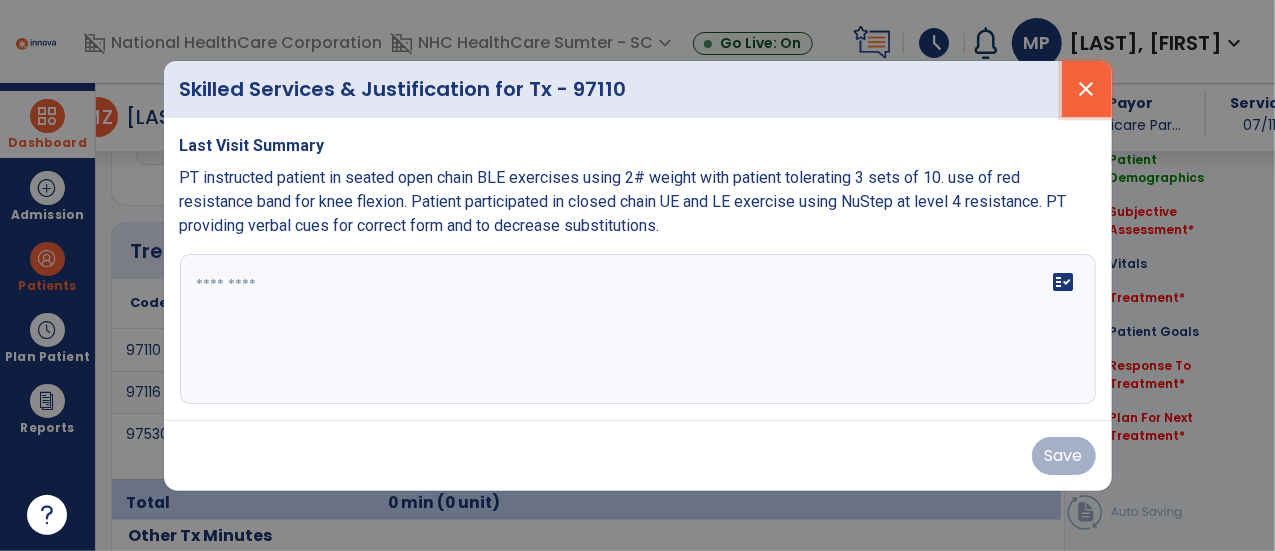 click on "close" at bounding box center (1087, 89) 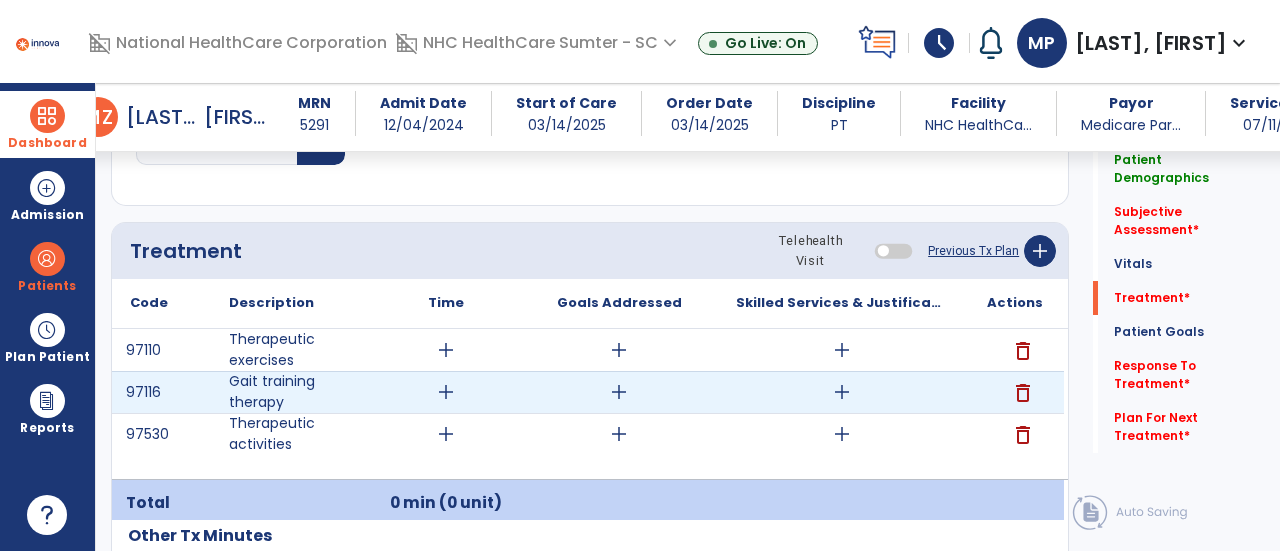 click on "add" at bounding box center [842, 392] 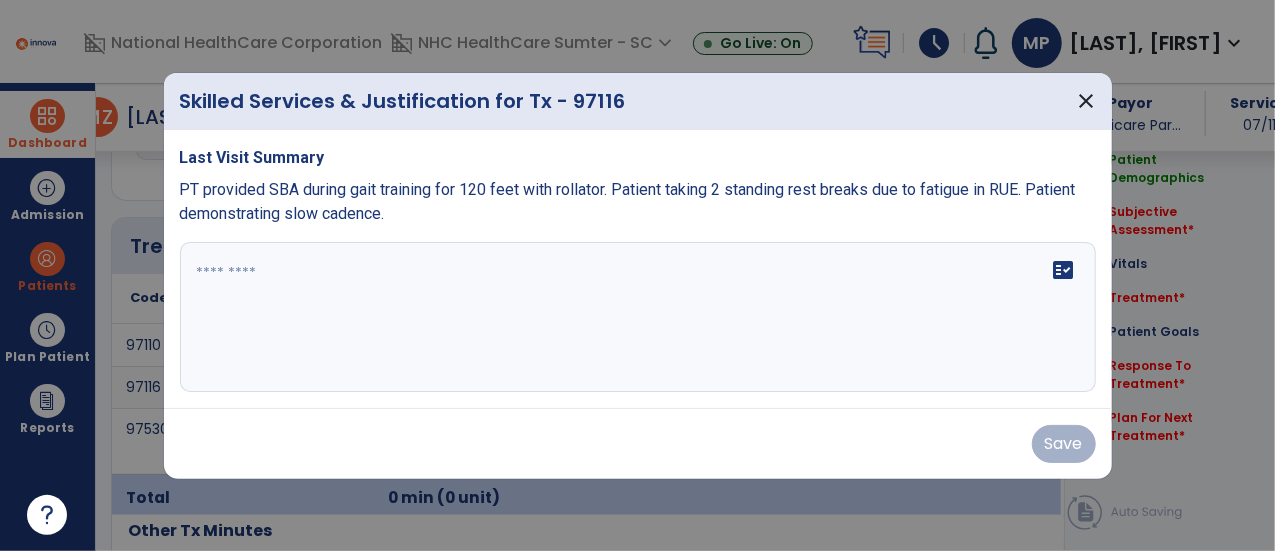 scroll, scrollTop: 1137, scrollLeft: 0, axis: vertical 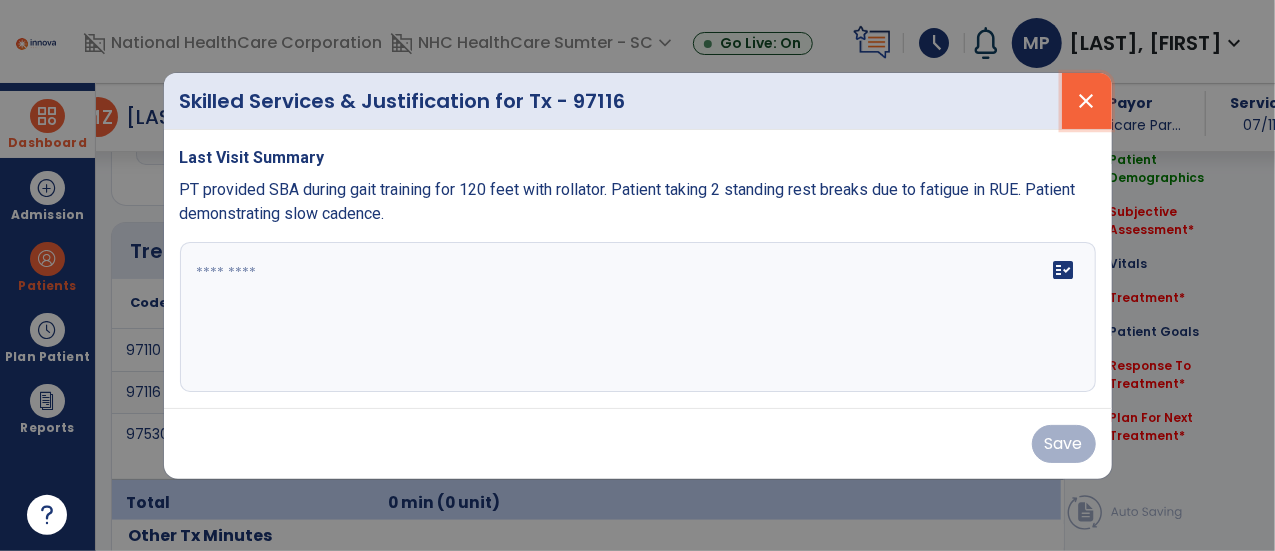 click on "close" at bounding box center (1087, 101) 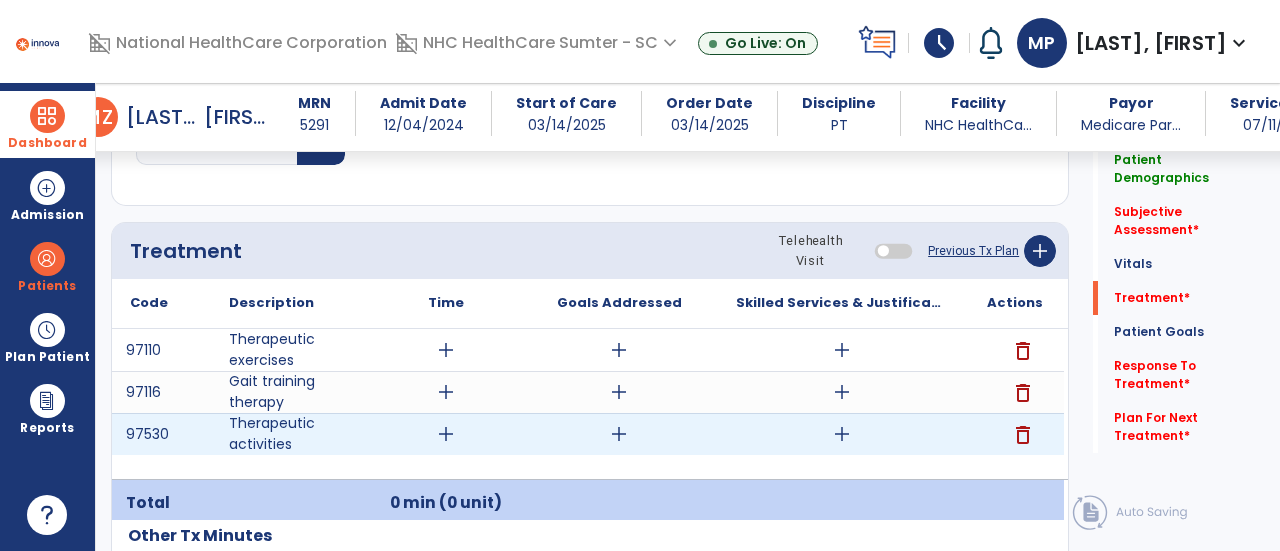 click on "add" at bounding box center (842, 434) 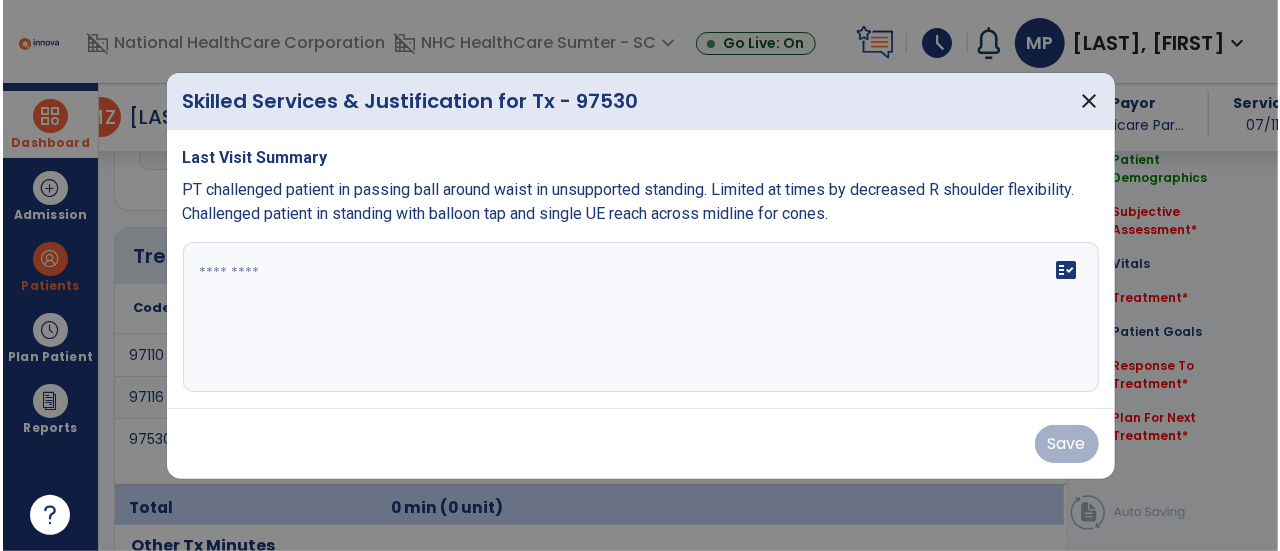 scroll, scrollTop: 1137, scrollLeft: 0, axis: vertical 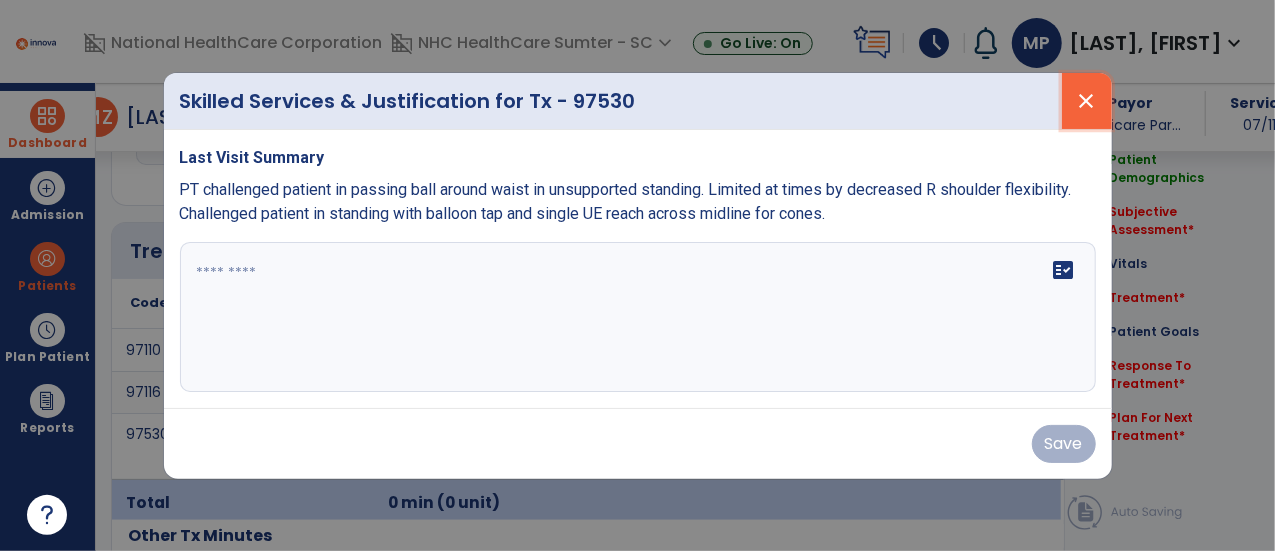click on "close" at bounding box center [1087, 101] 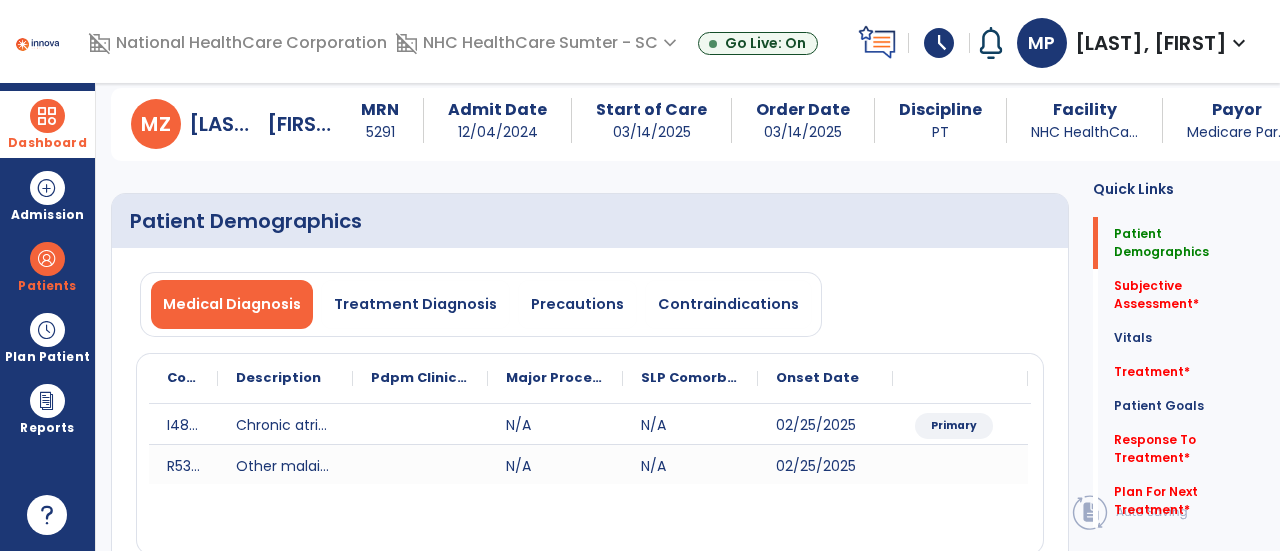 scroll, scrollTop: 0, scrollLeft: 0, axis: both 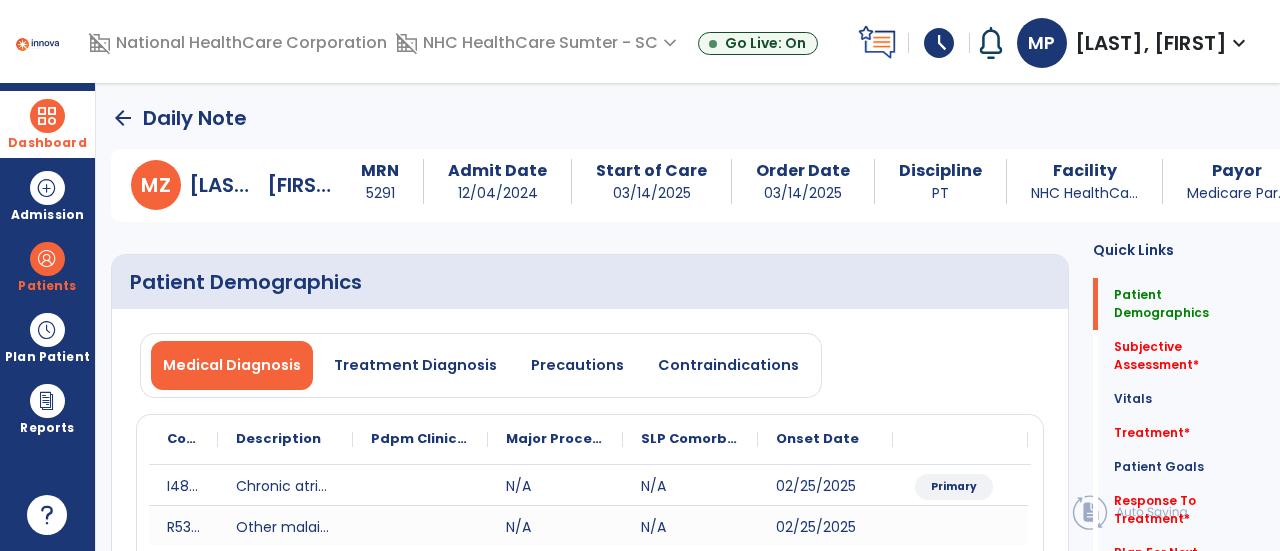click at bounding box center (47, 116) 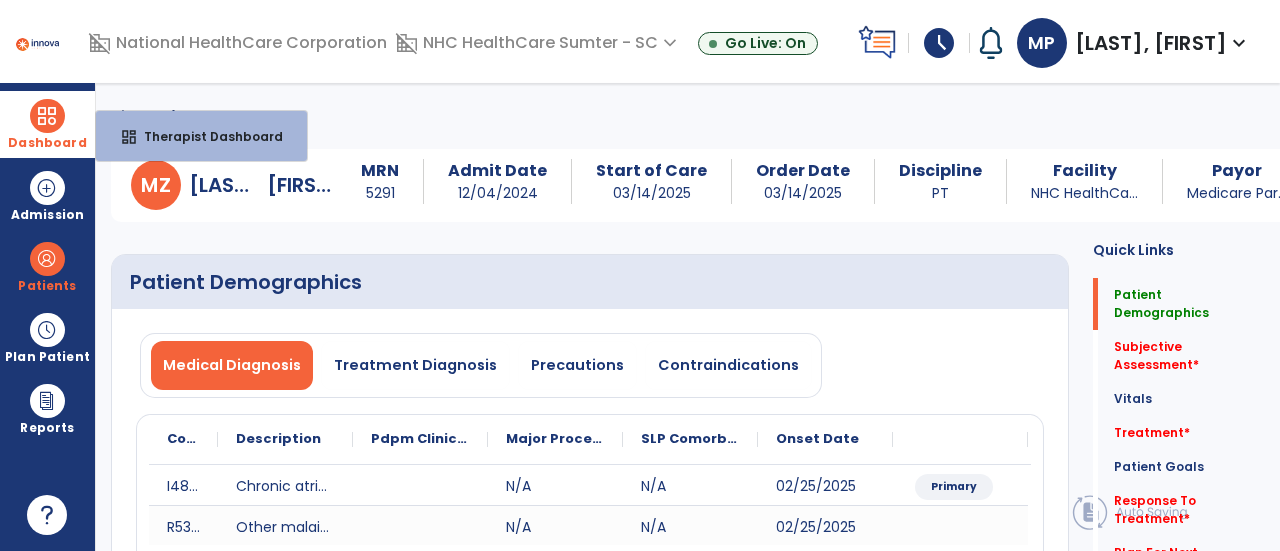 click at bounding box center (47, 116) 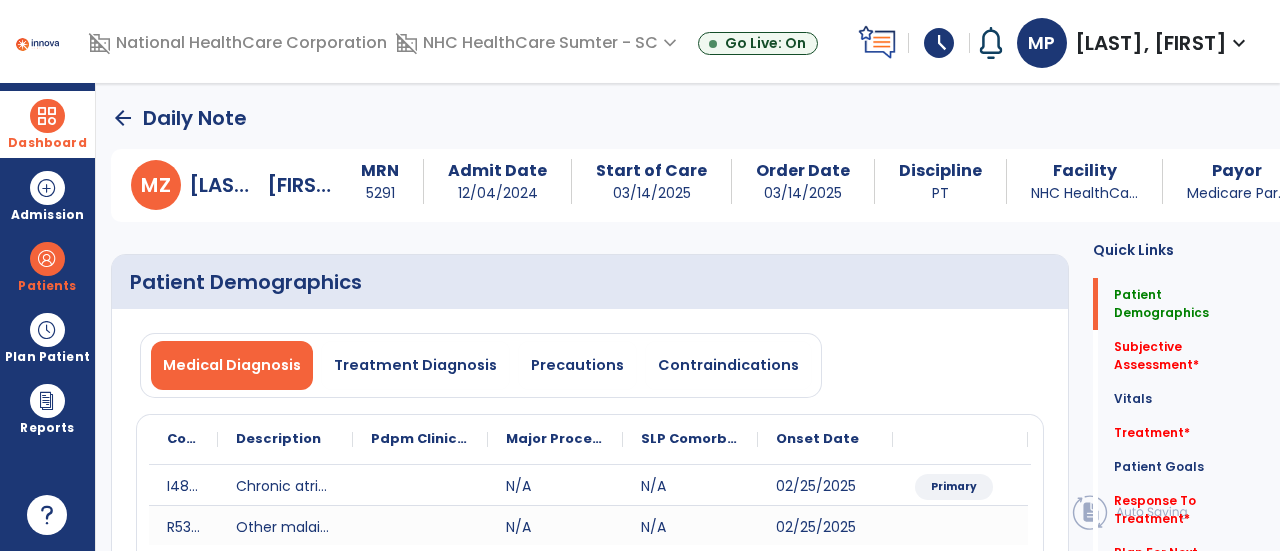 click on "Dashboard" at bounding box center [47, 124] 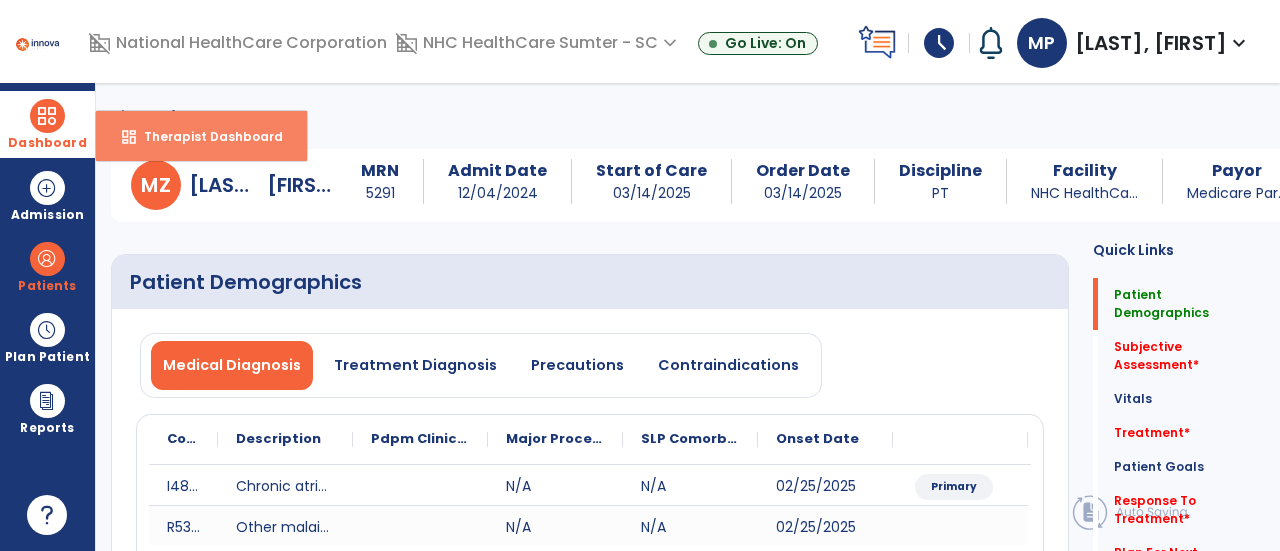 click on "Therapist Dashboard" at bounding box center (205, 136) 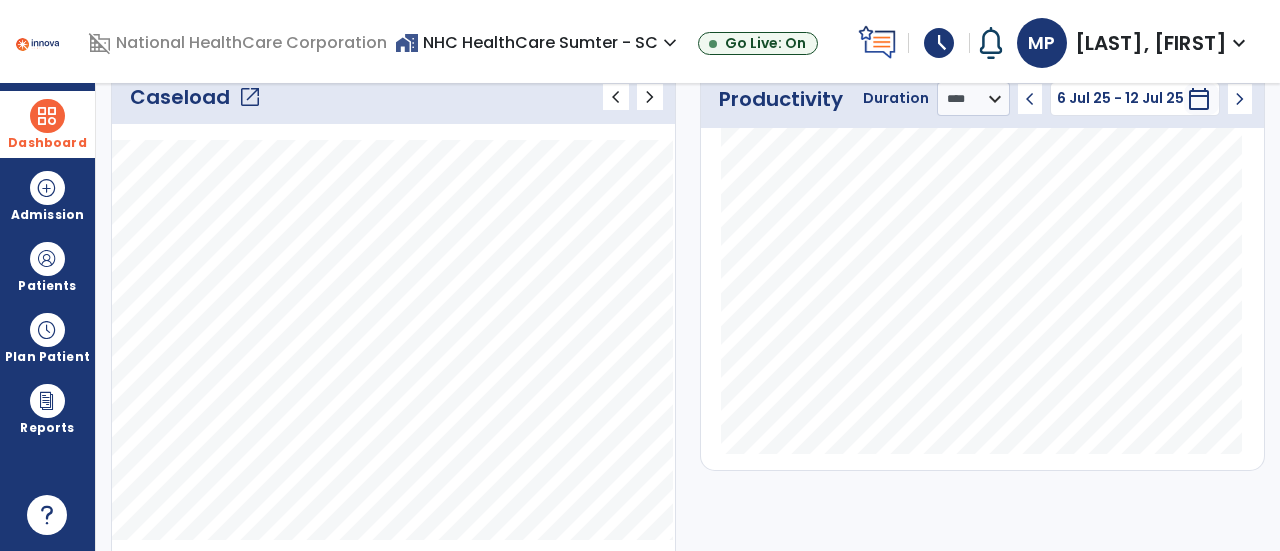 scroll, scrollTop: 268, scrollLeft: 0, axis: vertical 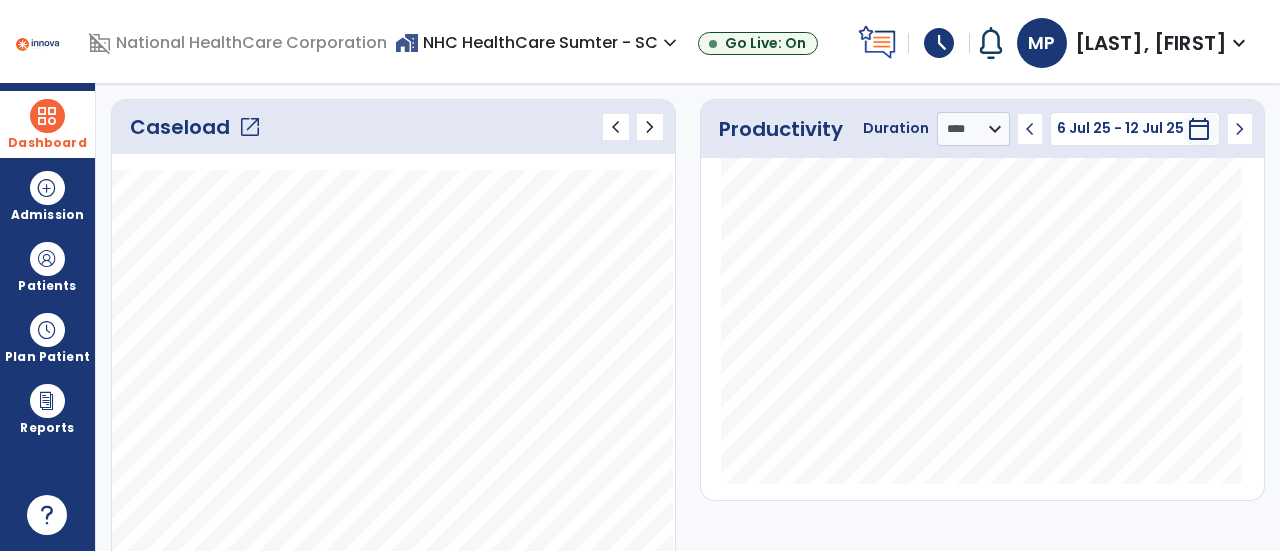 click on "open_in_new" 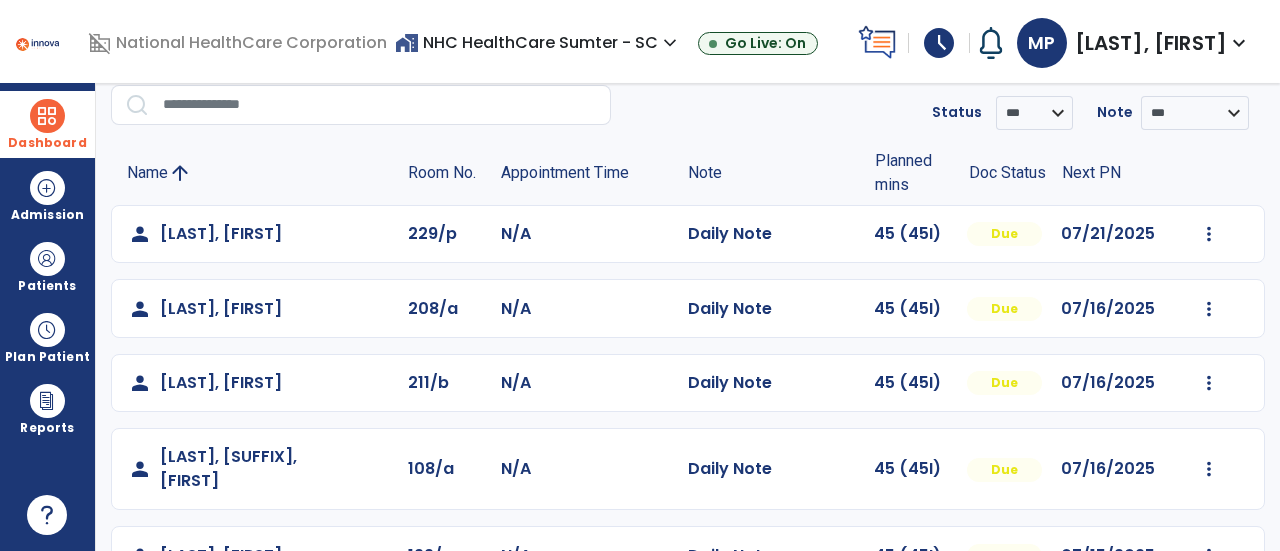 scroll, scrollTop: 76, scrollLeft: 0, axis: vertical 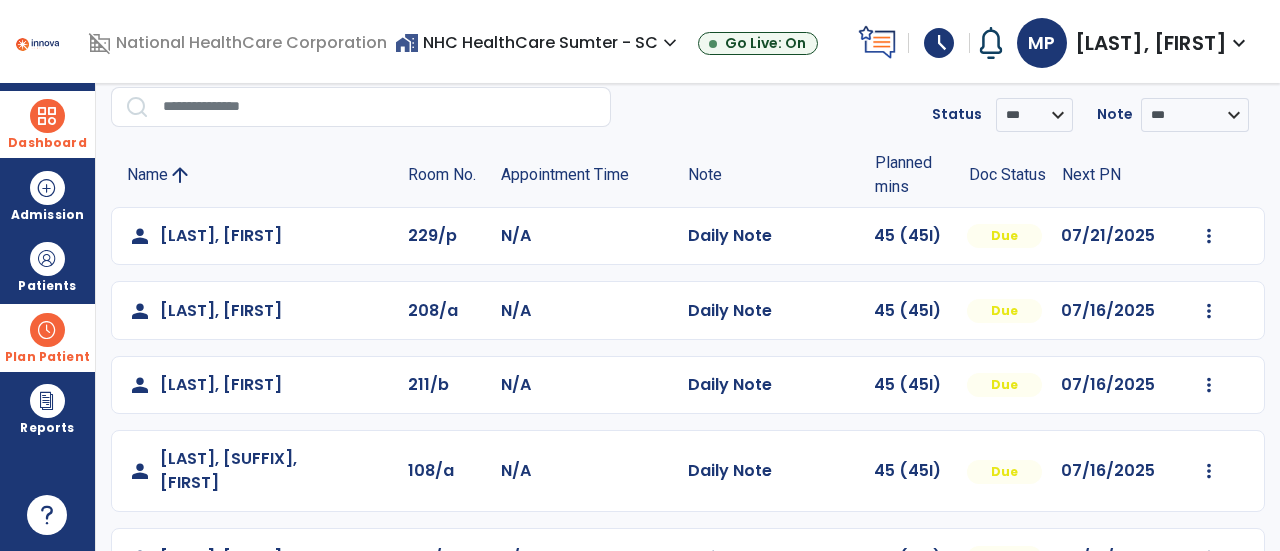 click at bounding box center [47, 330] 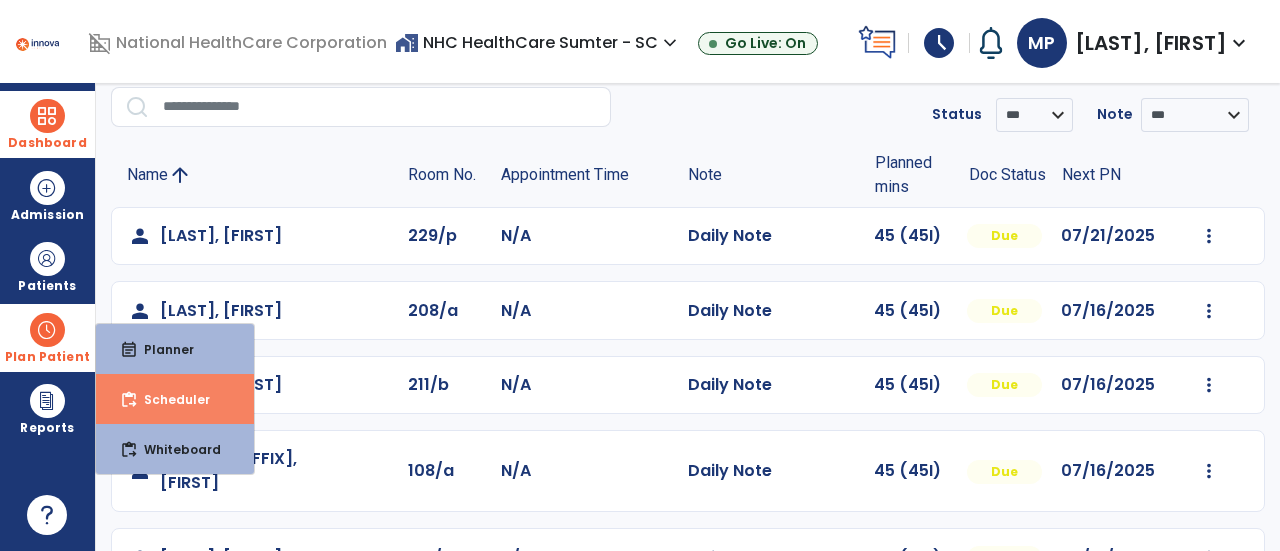 click on "Scheduler" at bounding box center [169, 399] 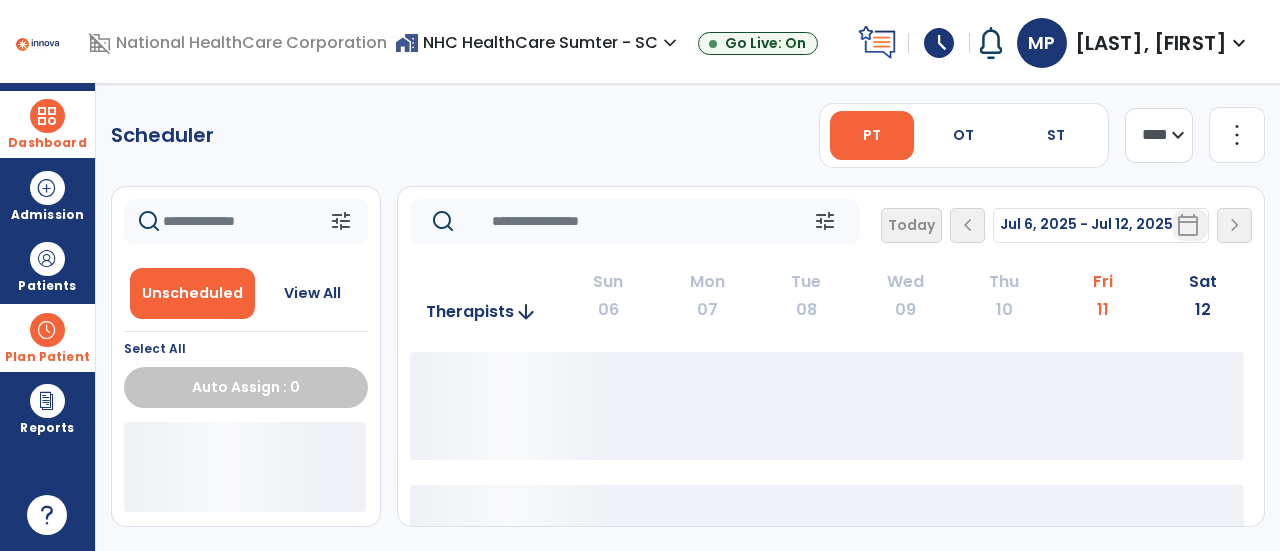scroll, scrollTop: 0, scrollLeft: 0, axis: both 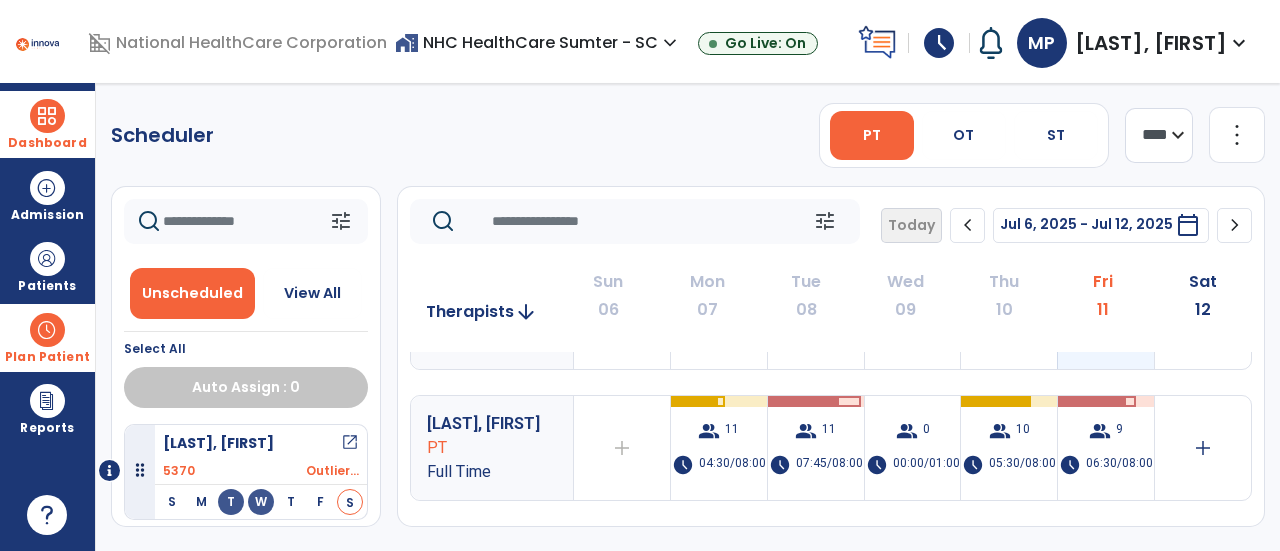 click on "group  9  schedule  06:30/08:00" at bounding box center [1106, 448] 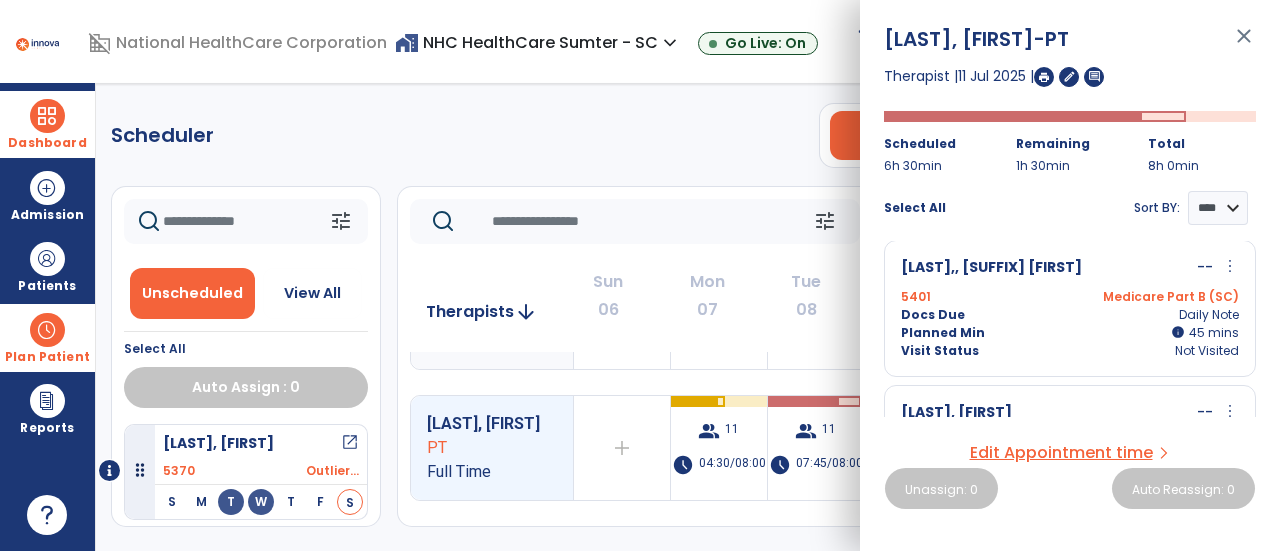 scroll, scrollTop: 0, scrollLeft: 0, axis: both 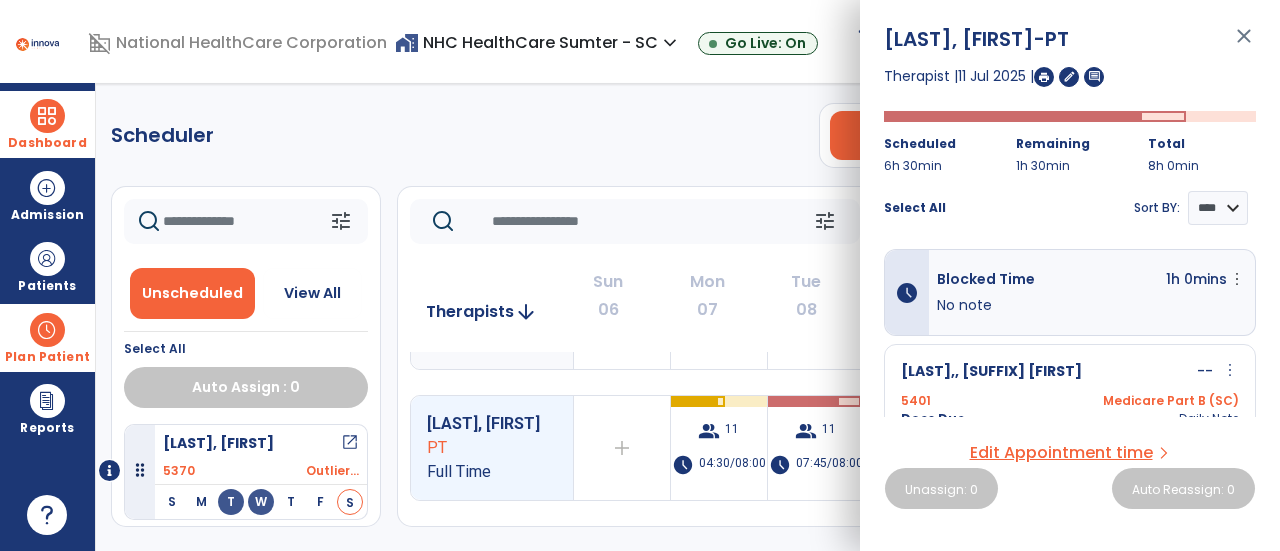 click on "close" at bounding box center [1244, 45] 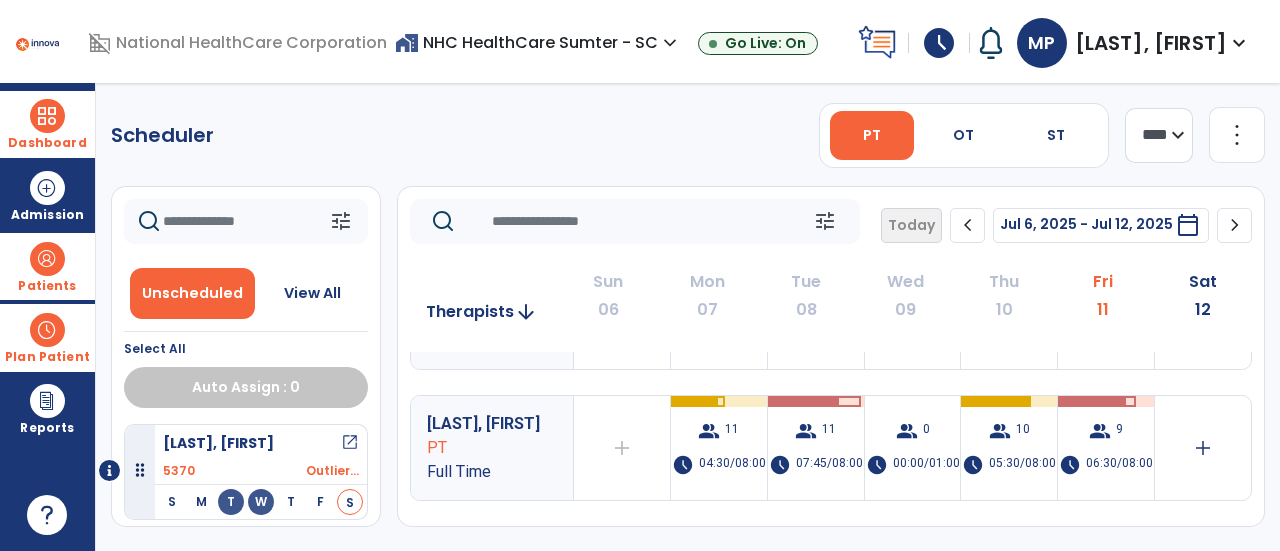 click at bounding box center [47, 259] 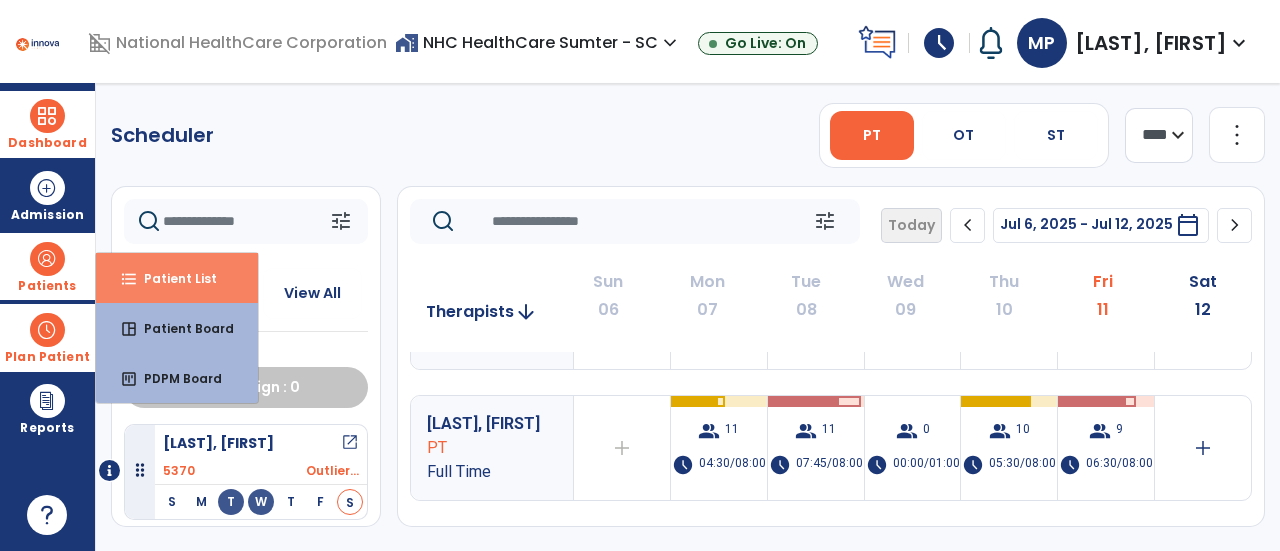 click on "format_list_bulleted  Patient List" at bounding box center [177, 278] 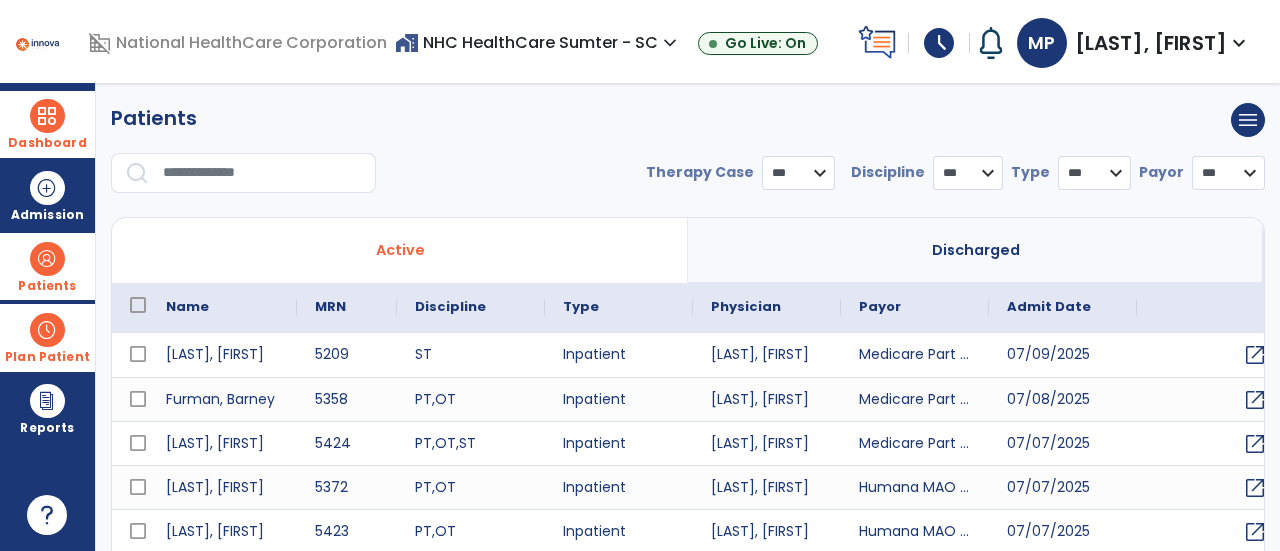 select on "***" 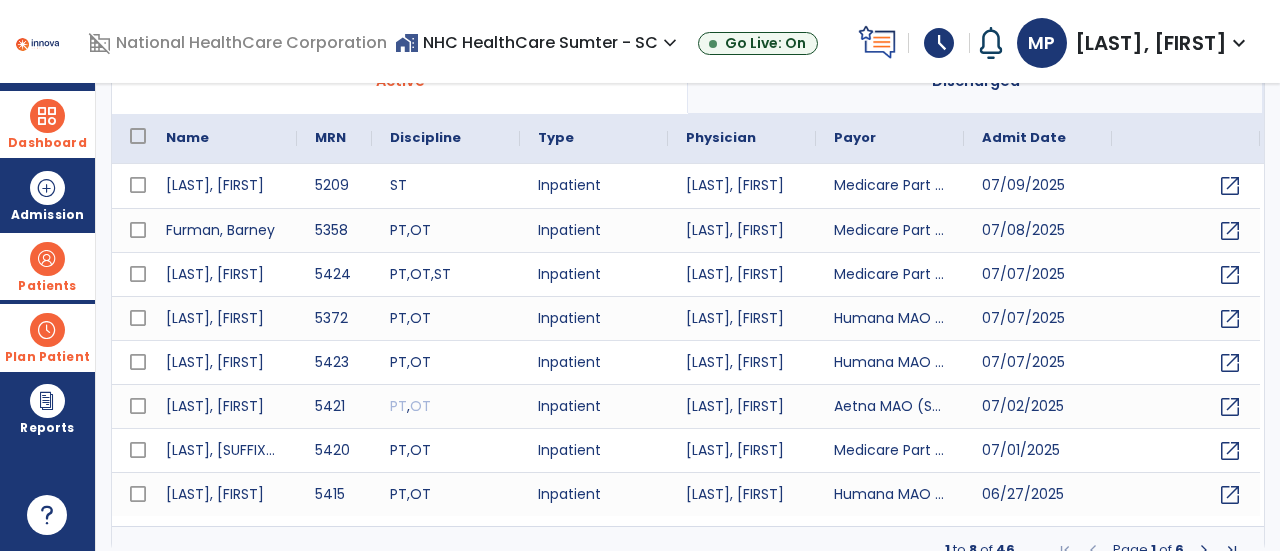 scroll, scrollTop: 190, scrollLeft: 0, axis: vertical 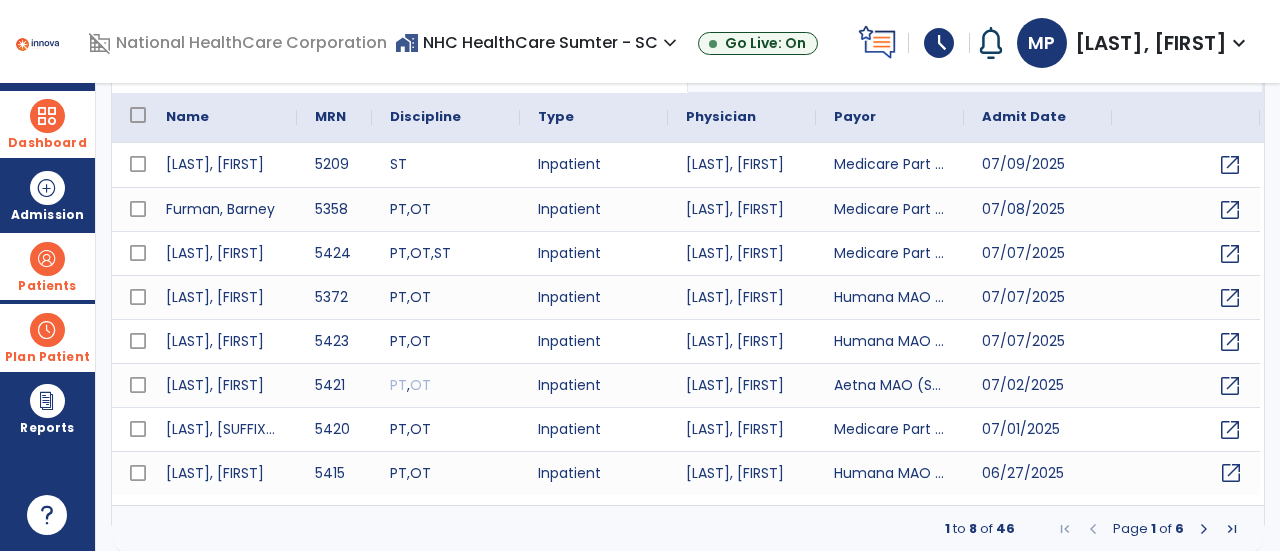 click on "open_in_new" at bounding box center (1231, 473) 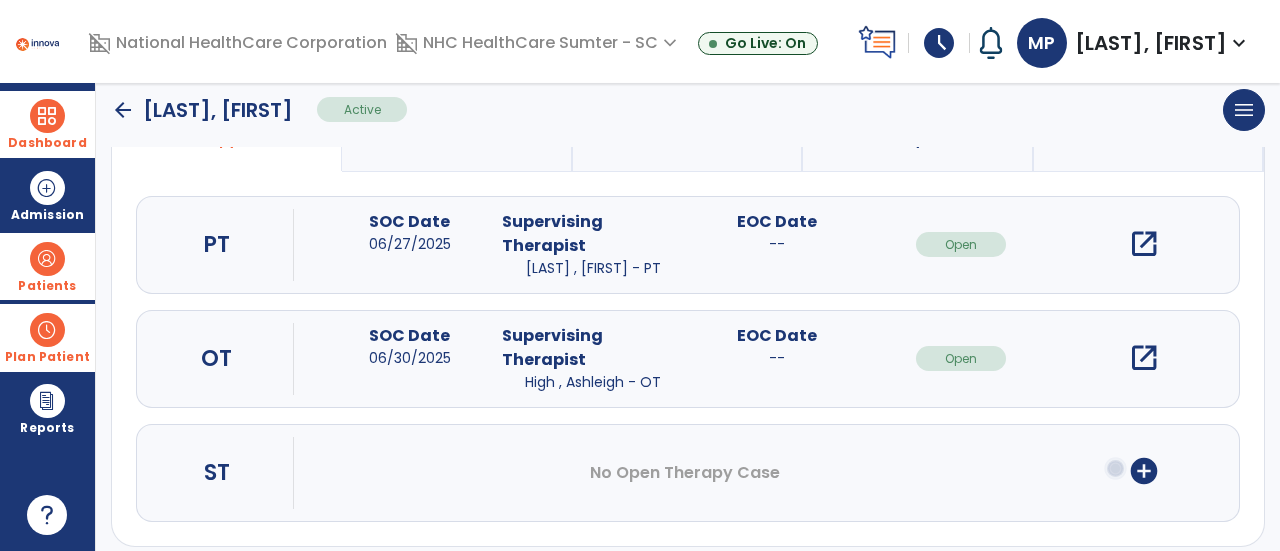 click on "open_in_new" at bounding box center [1144, 244] 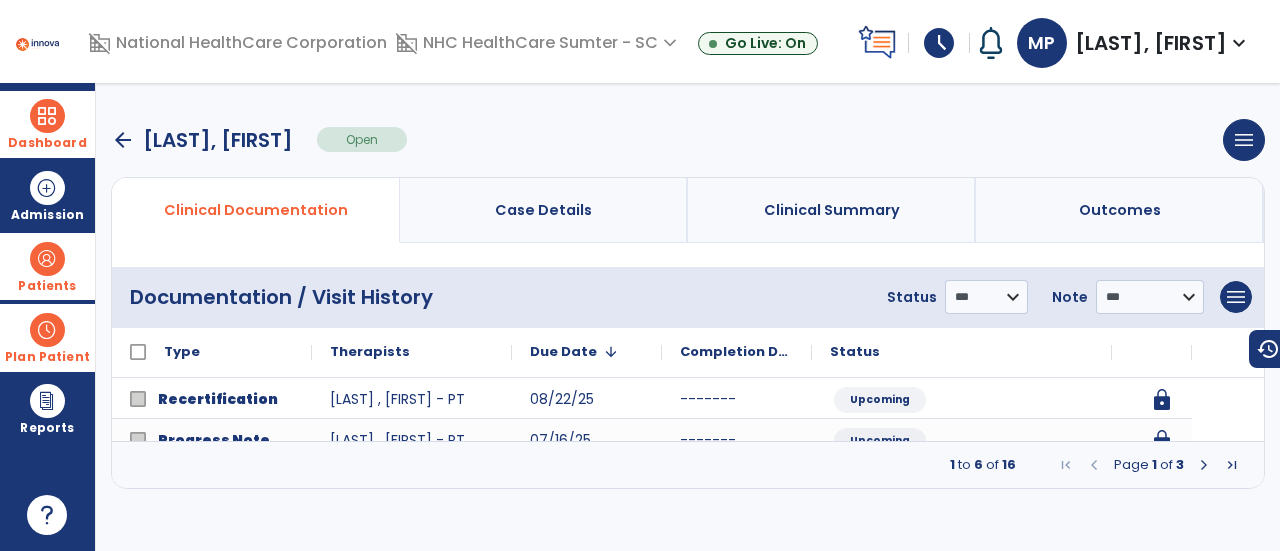 scroll, scrollTop: 0, scrollLeft: 0, axis: both 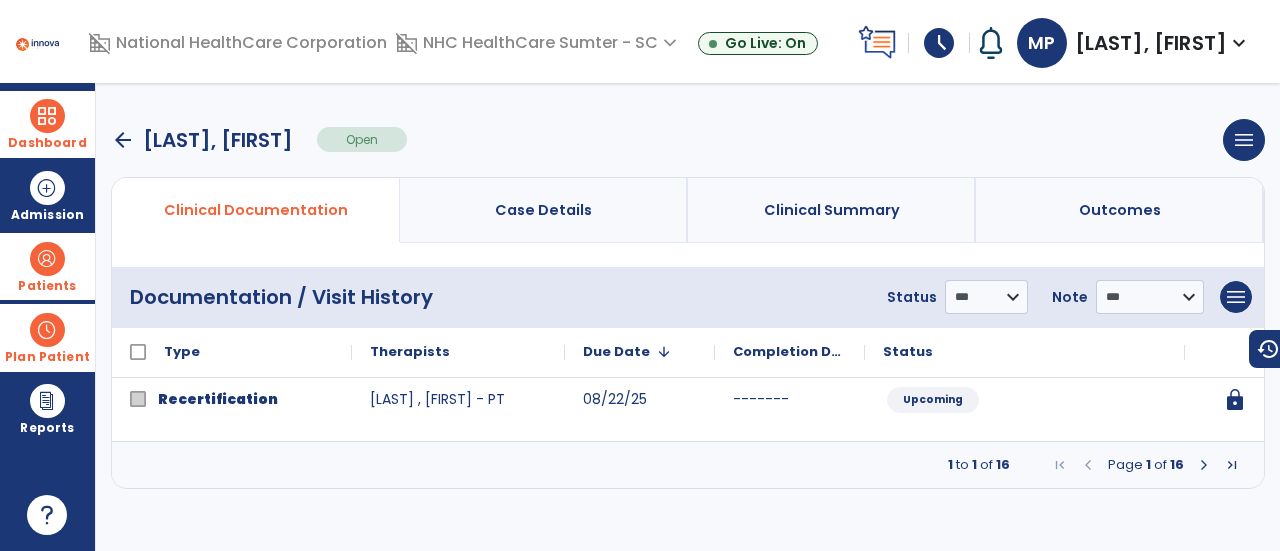 click at bounding box center [1204, 465] 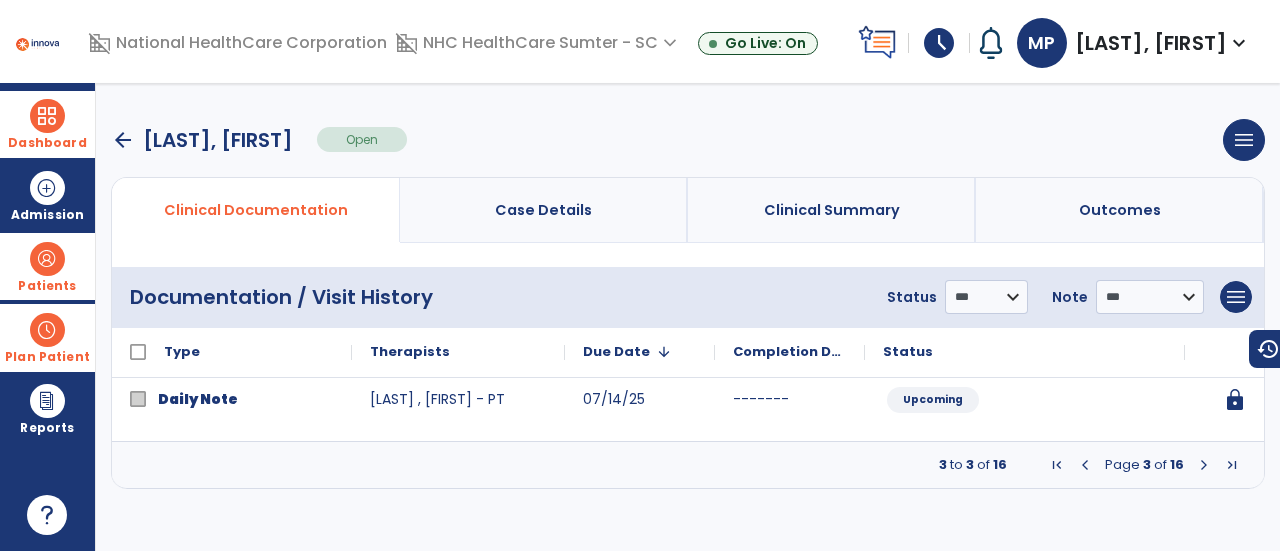 click at bounding box center [1204, 465] 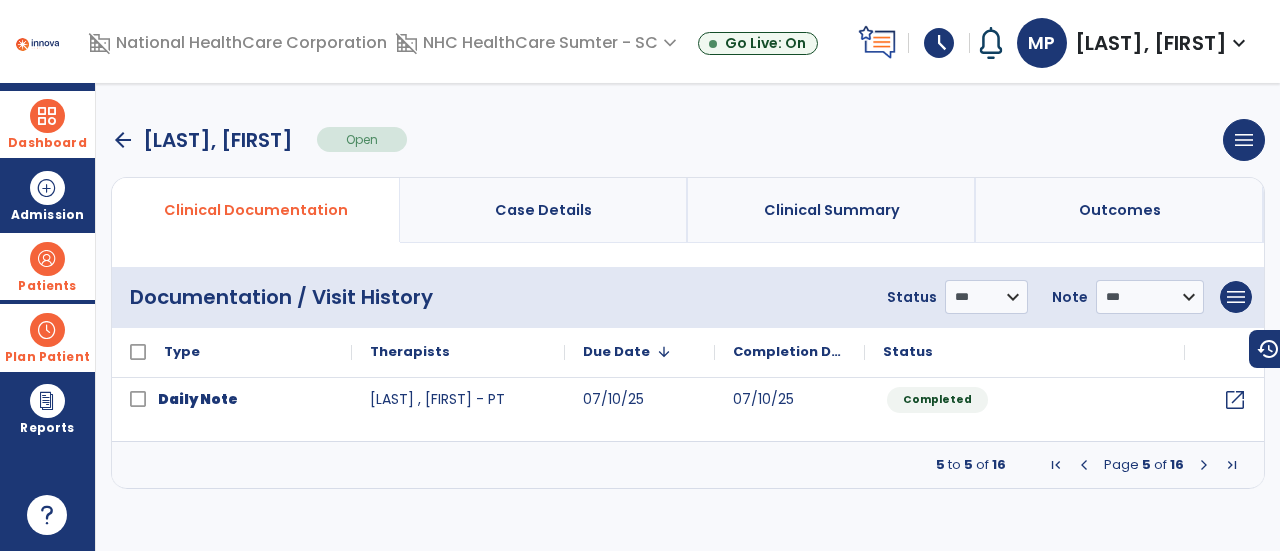click at bounding box center (1204, 465) 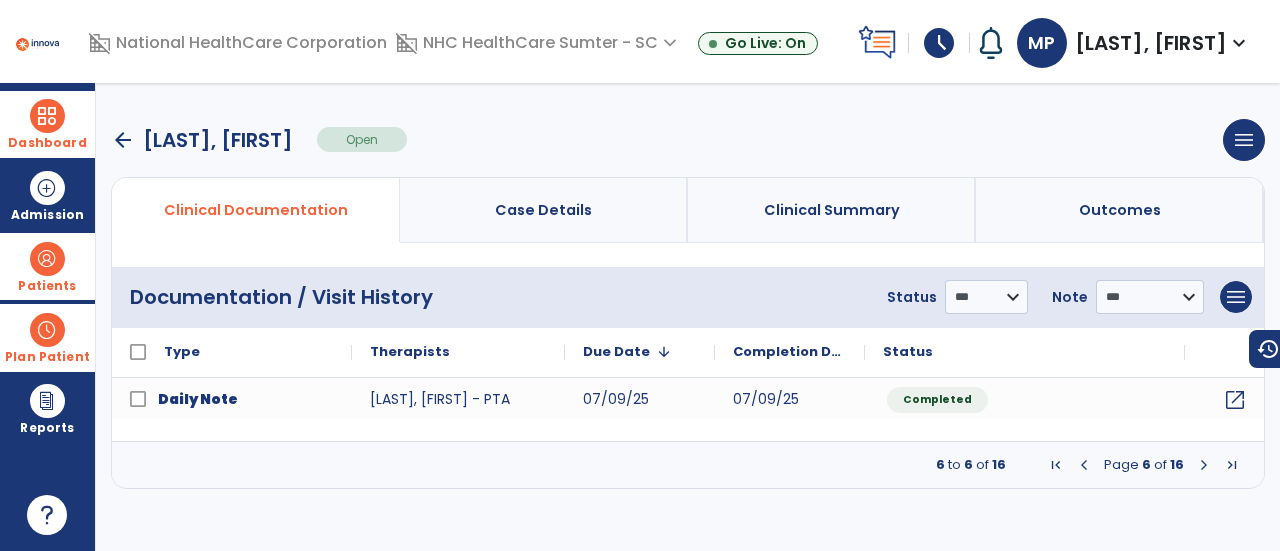 click at bounding box center (1204, 465) 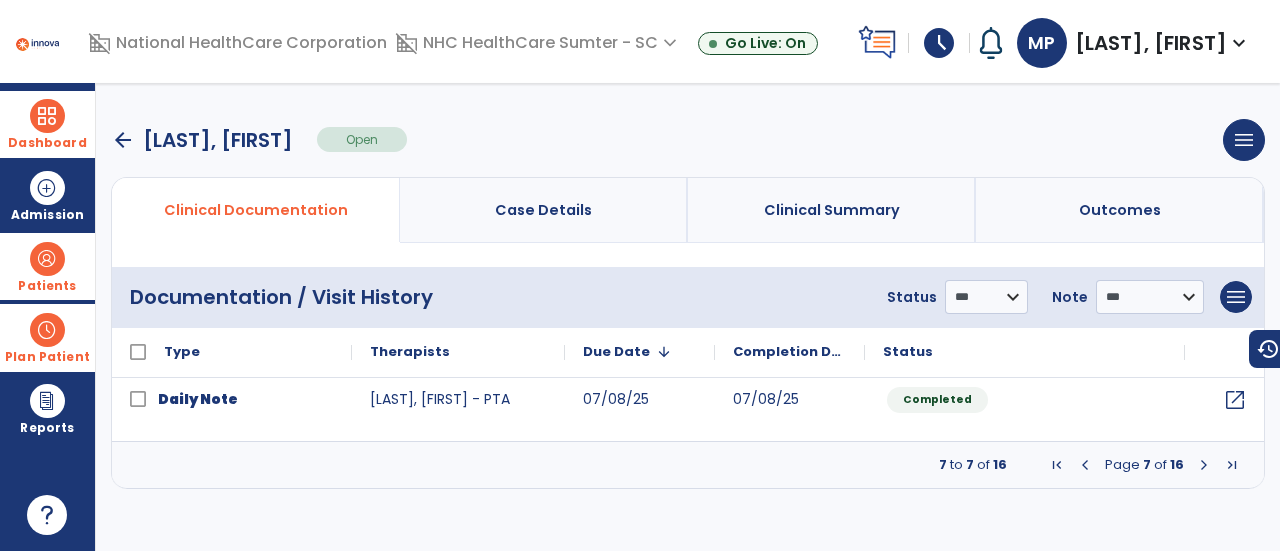 click at bounding box center [1204, 465] 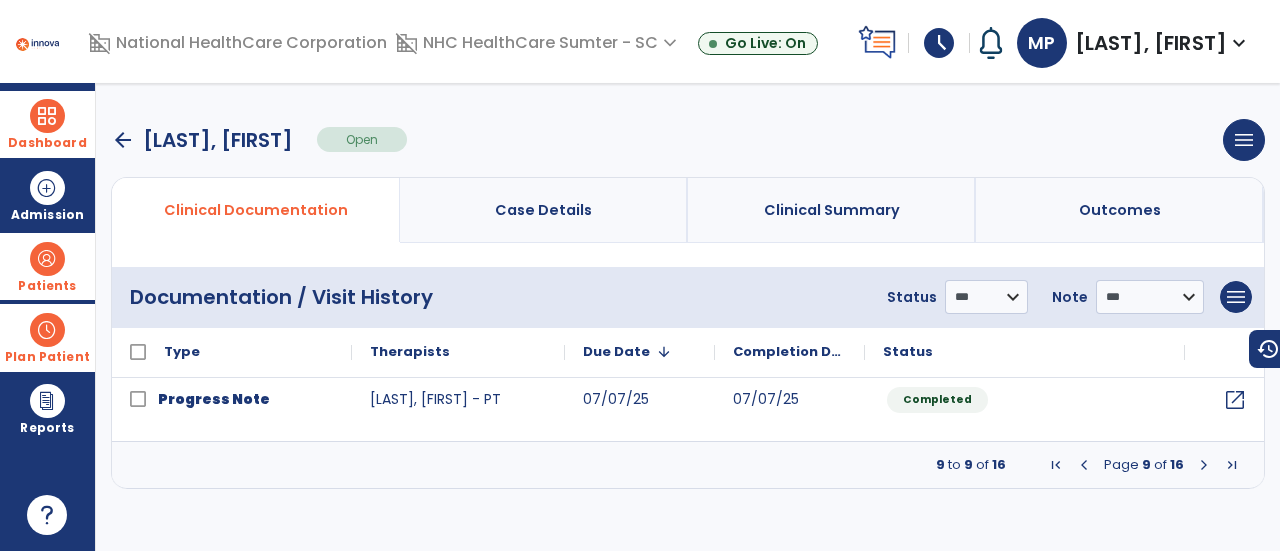 click at bounding box center (1204, 465) 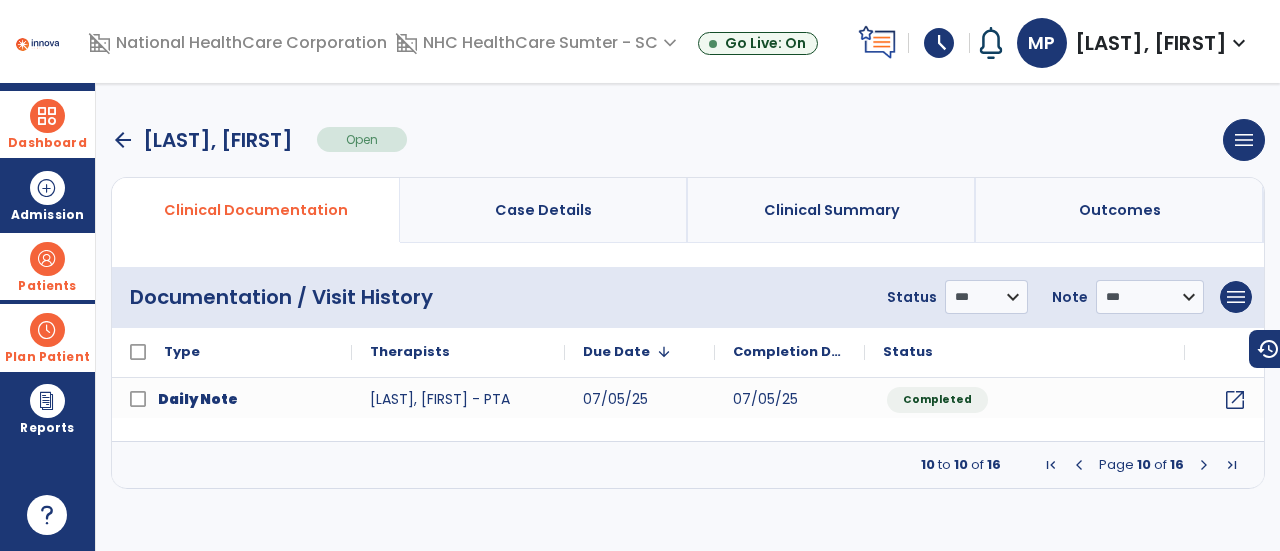 click at bounding box center [1204, 465] 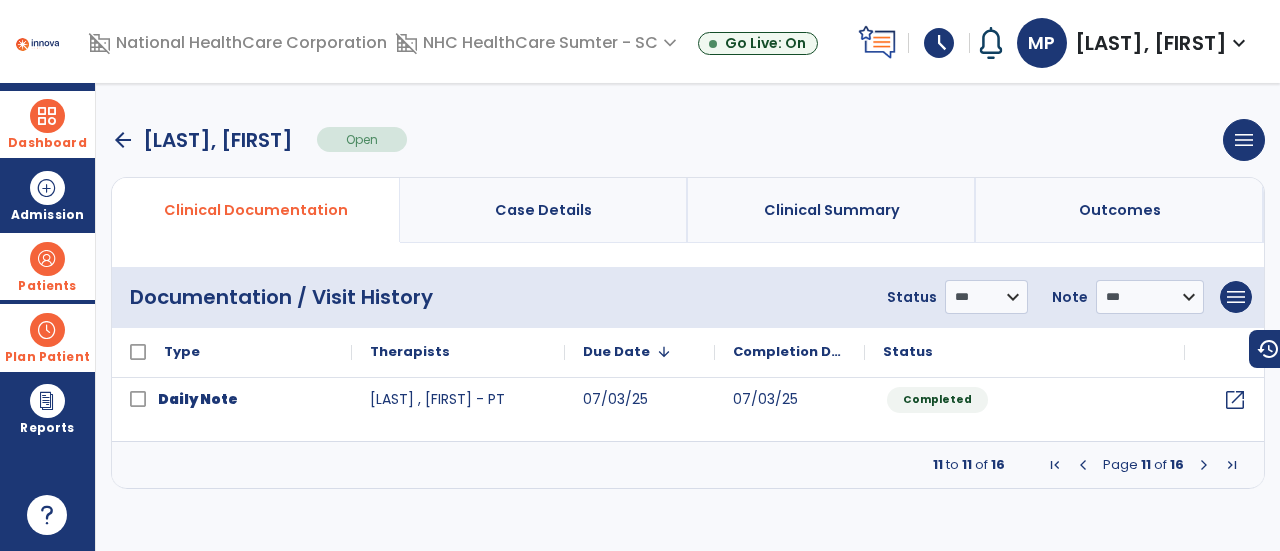 click at bounding box center (1204, 465) 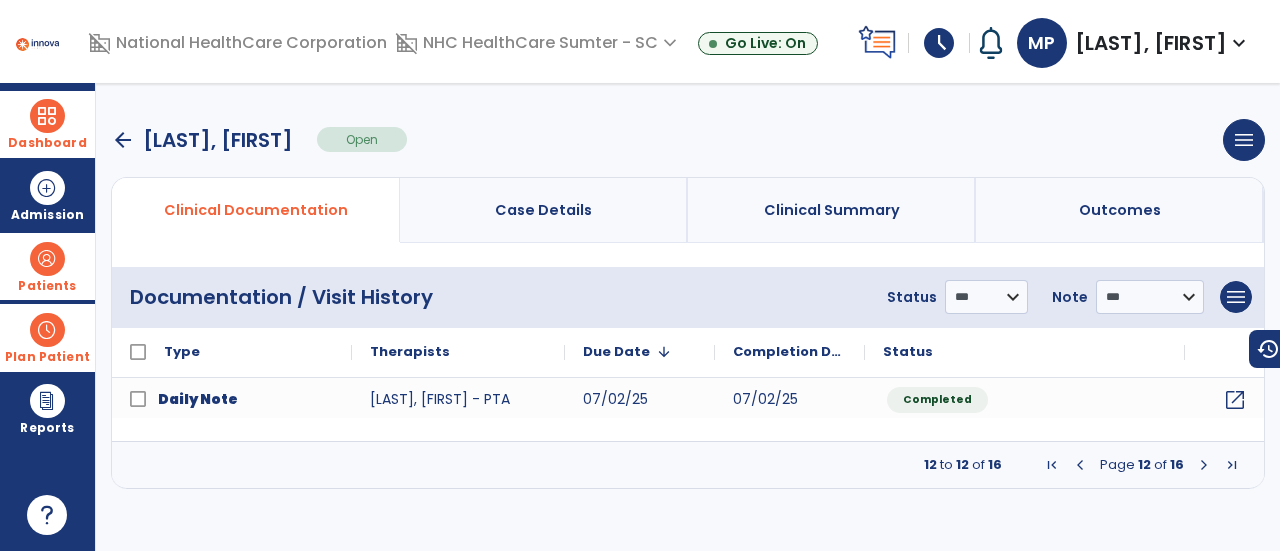 click at bounding box center [1204, 465] 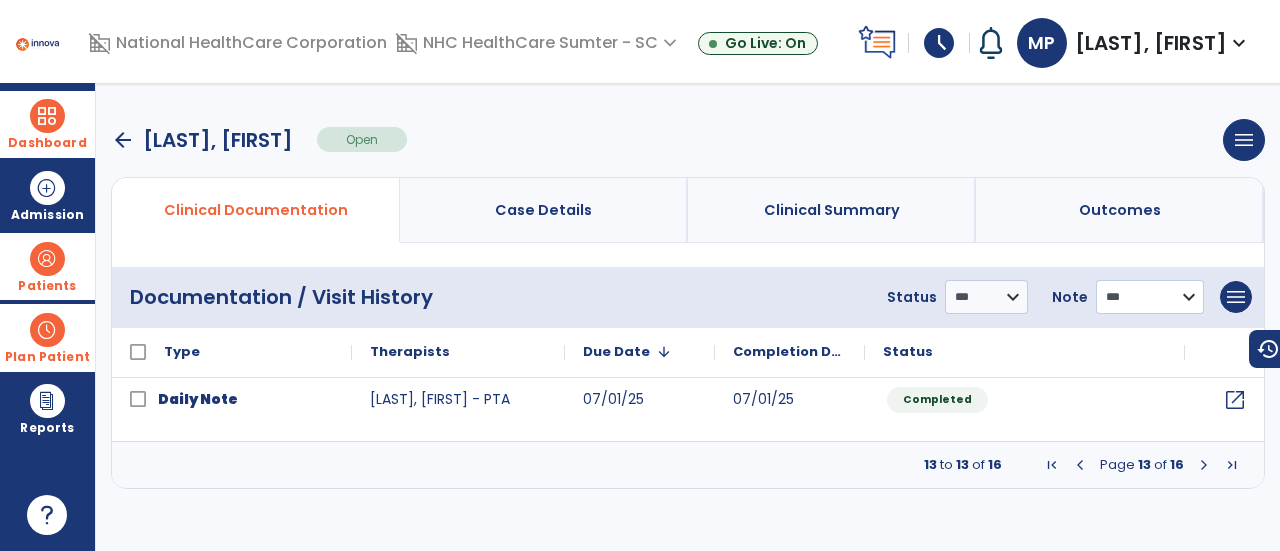 click on "**********" at bounding box center [986, 297] 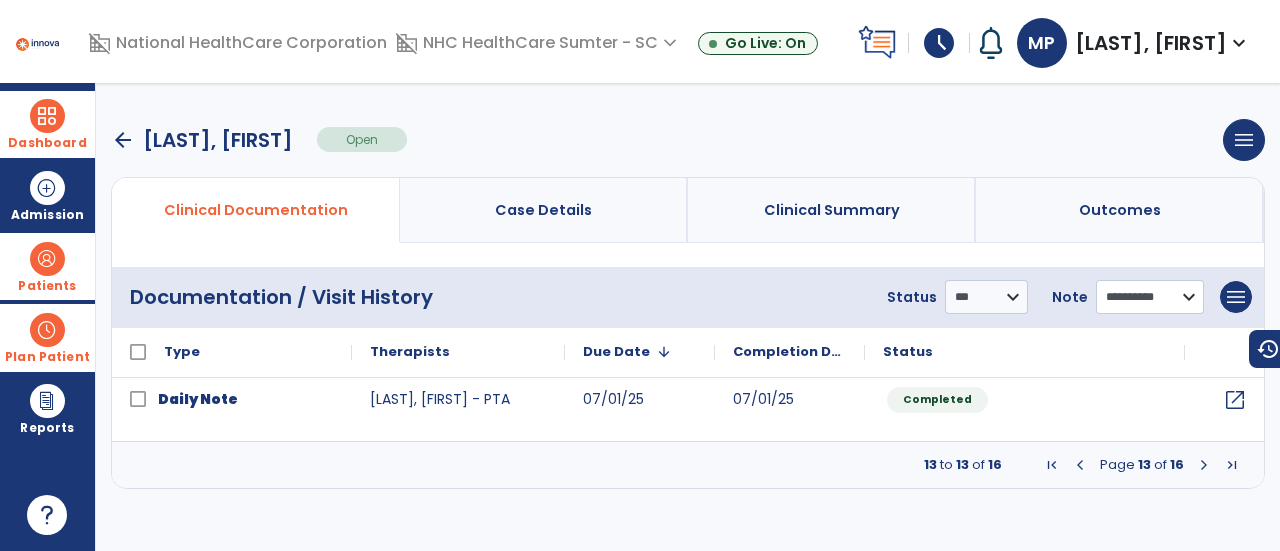 click on "**********" at bounding box center [986, 297] 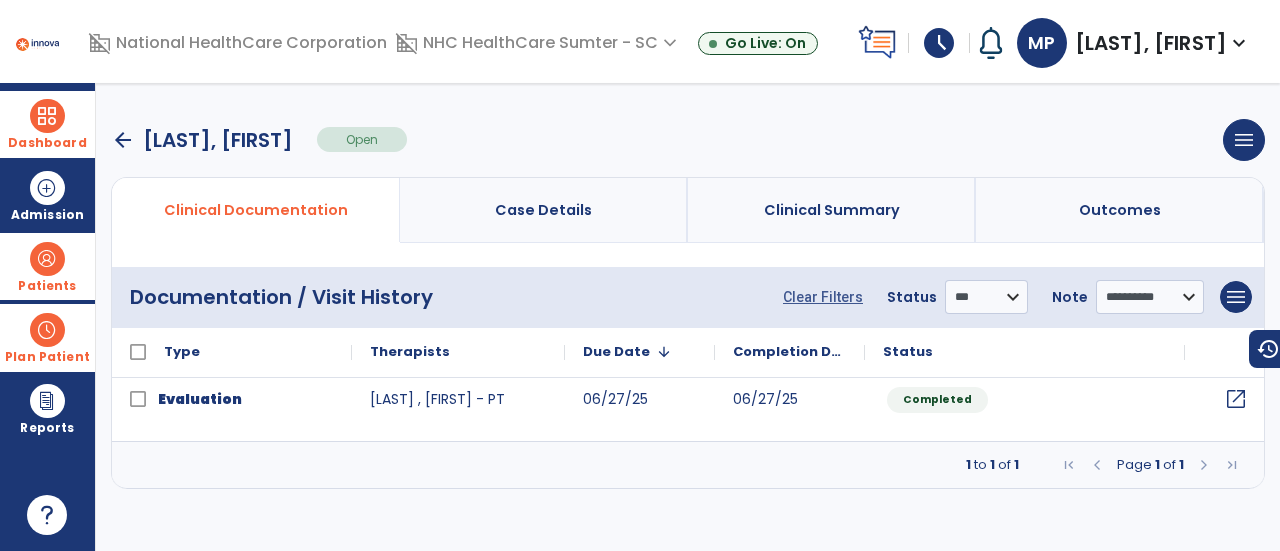 click on "open_in_new" 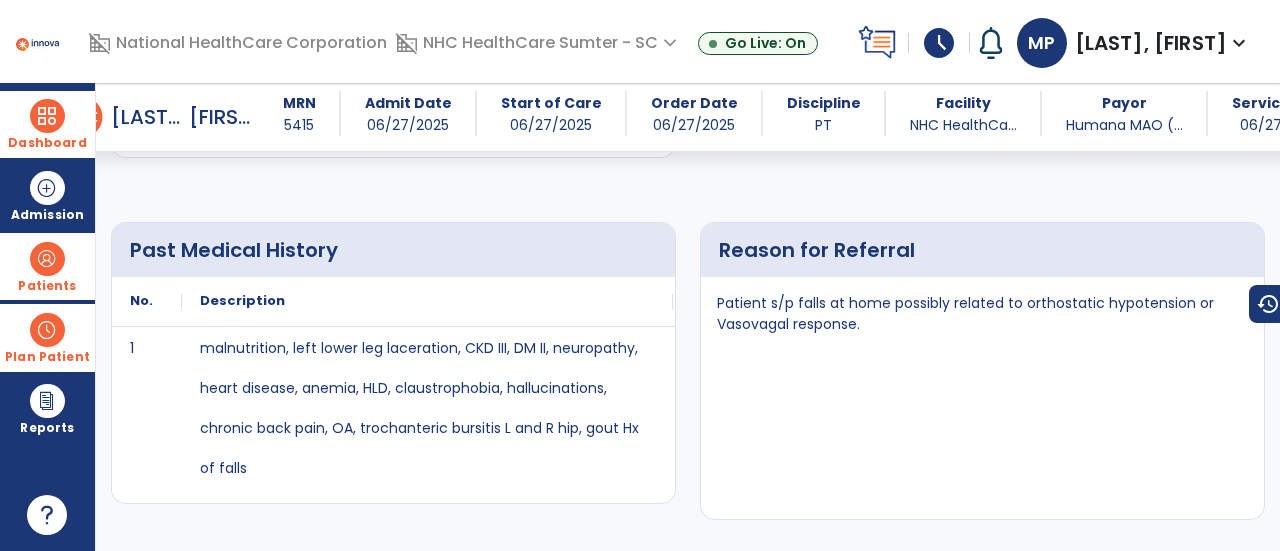 scroll, scrollTop: 505, scrollLeft: 0, axis: vertical 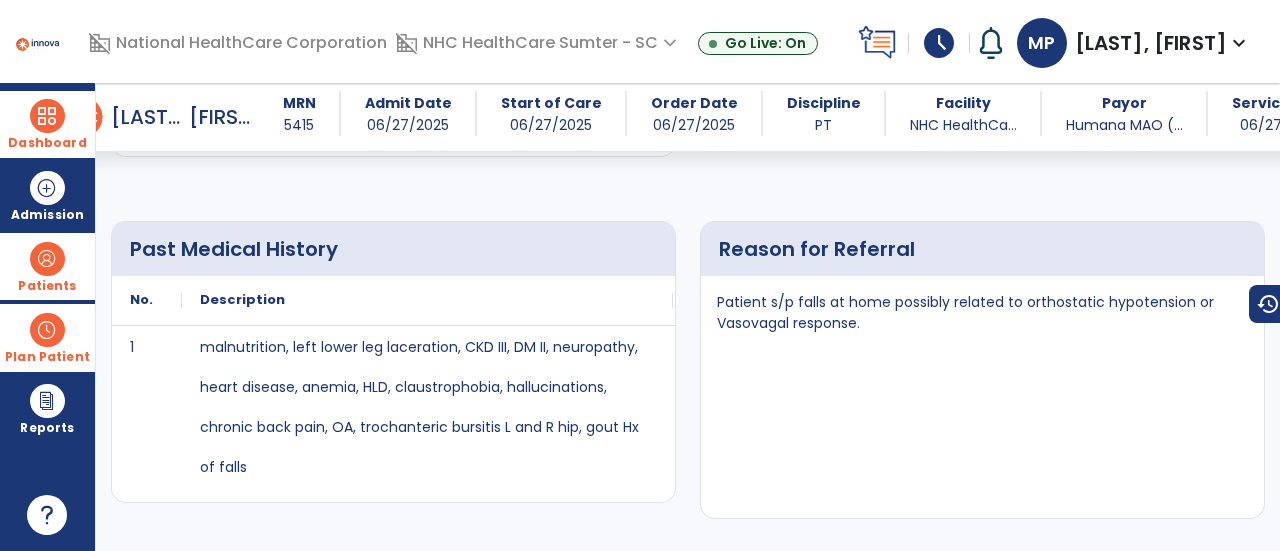 drag, startPoint x: 1226, startPoint y: 408, endPoint x: 847, endPoint y: 164, distance: 450.7516 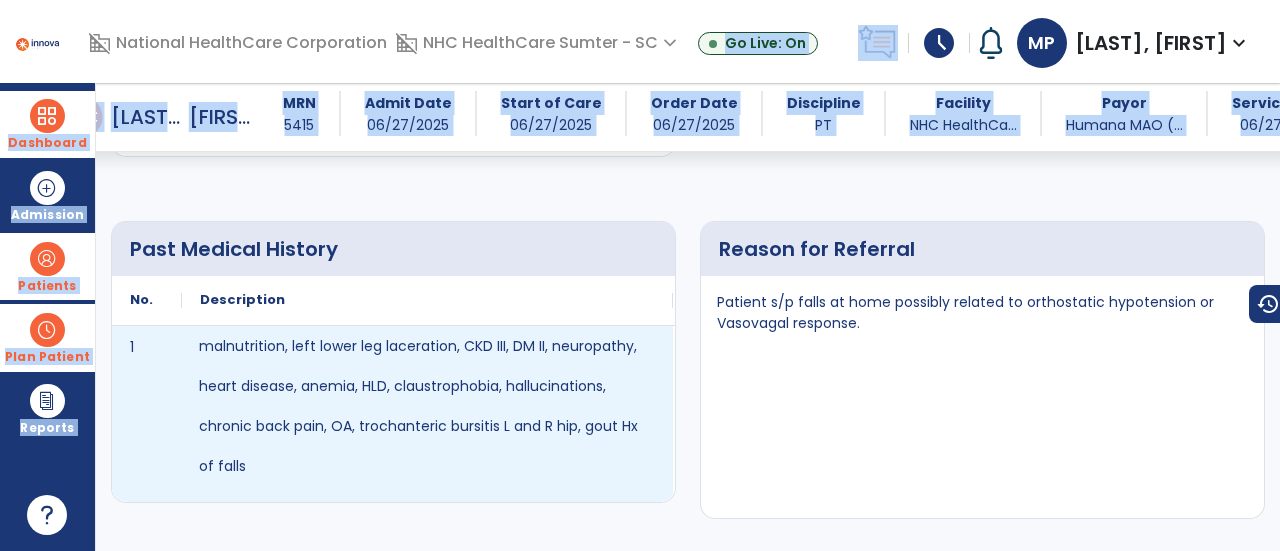 click on "malnutrition, left lower leg laceration, CKD III, DM II, neuropathy, heart disease, anemia, HLD, claustrophobia, hallucinations, chronic back pain, OA, trochanteric bursitis L and R hip, gout Hx of falls" at bounding box center (427, 406) 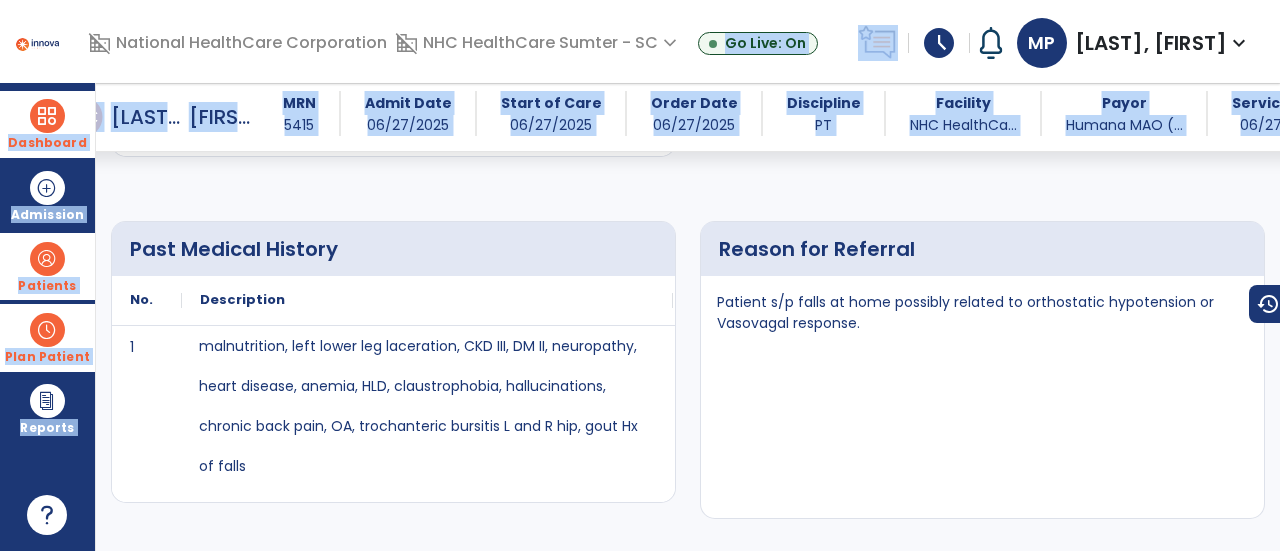 click on "Dashboard" at bounding box center [47, 143] 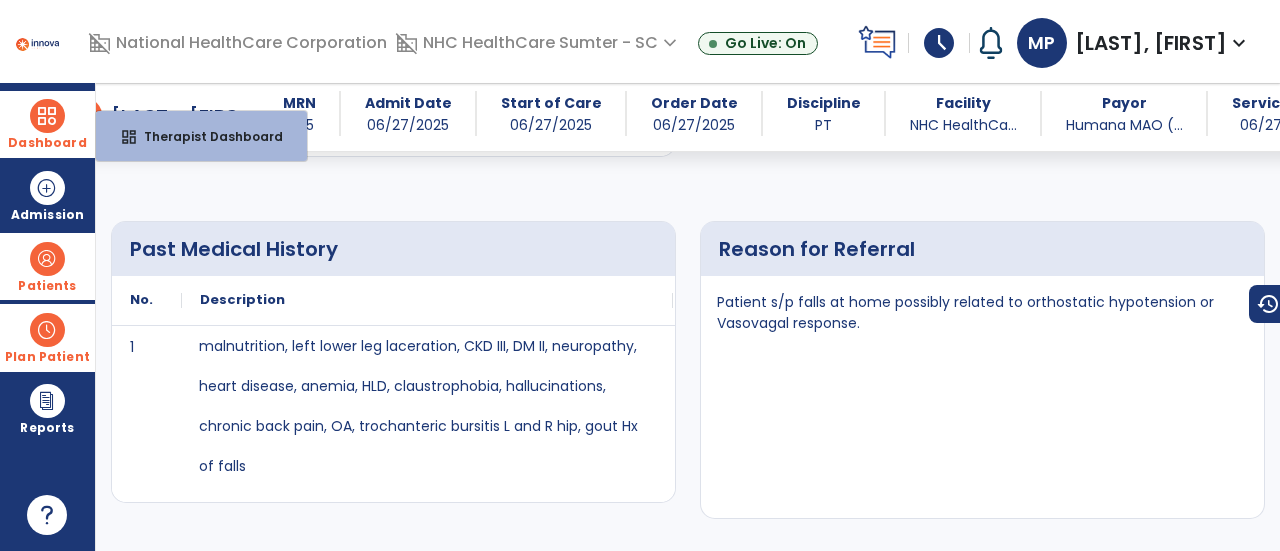 click on "Dashboard" at bounding box center [47, 124] 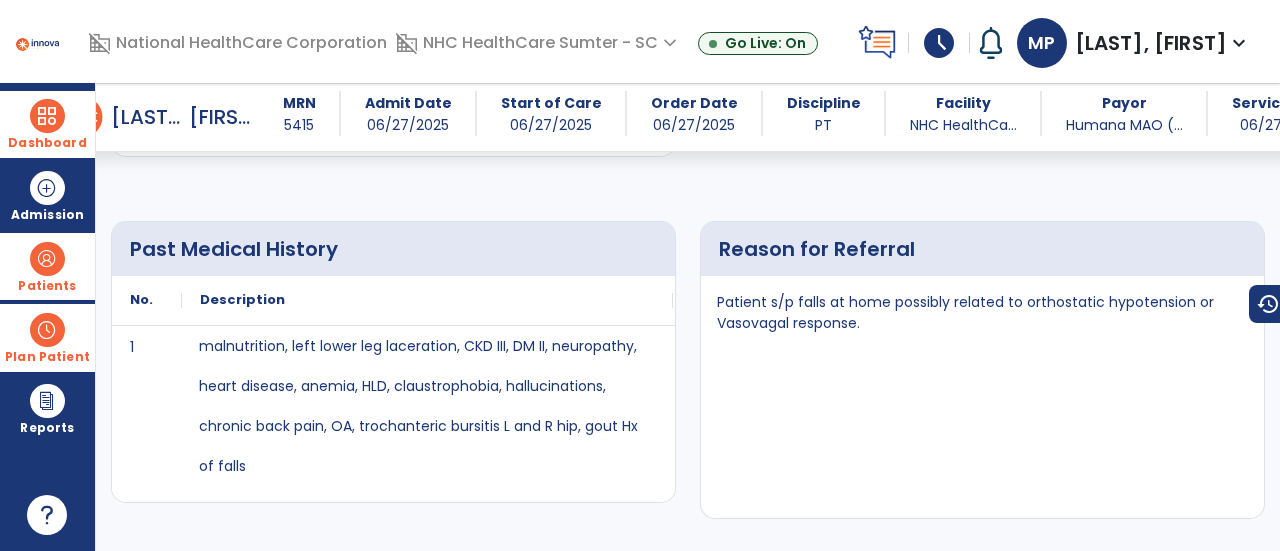 click on "Dashboard" at bounding box center [47, 124] 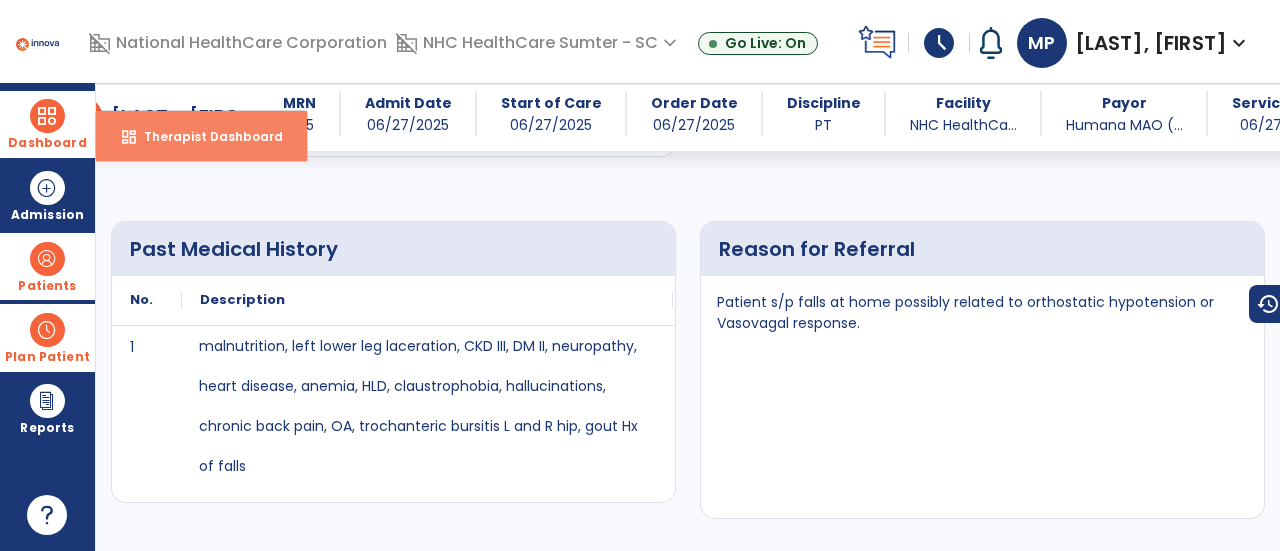 click on "Therapist Dashboard" at bounding box center (205, 136) 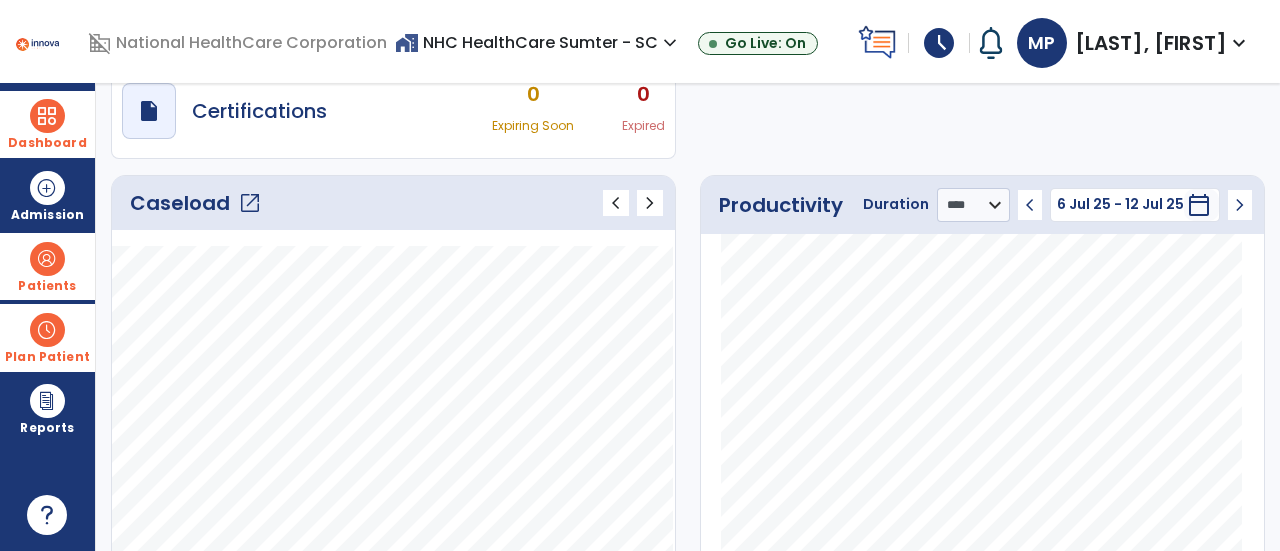 scroll, scrollTop: 190, scrollLeft: 0, axis: vertical 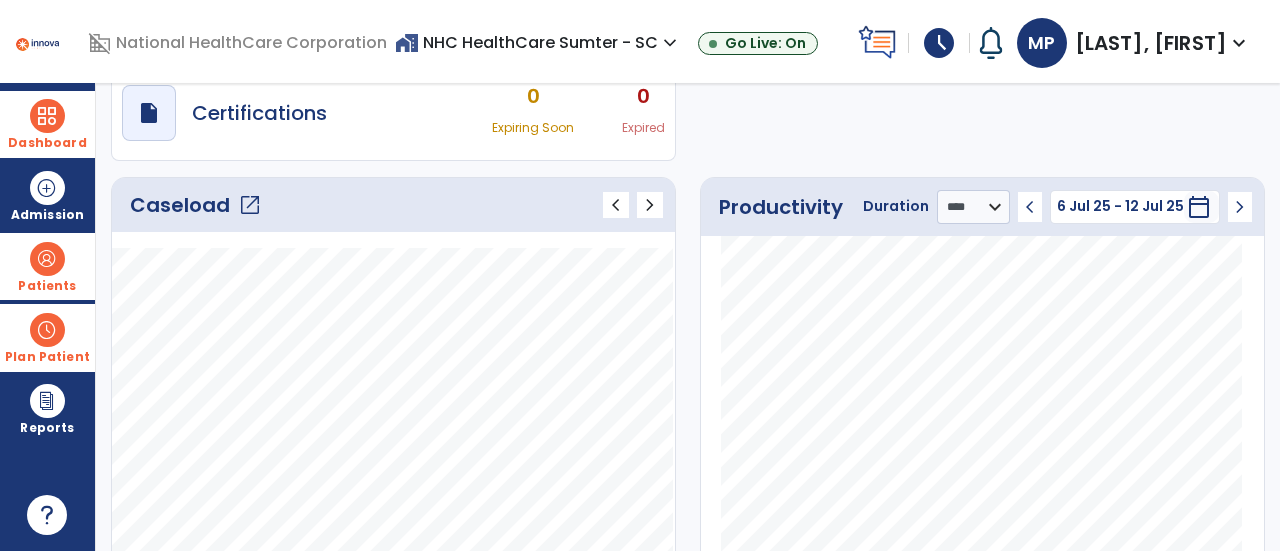 click on "open_in_new" 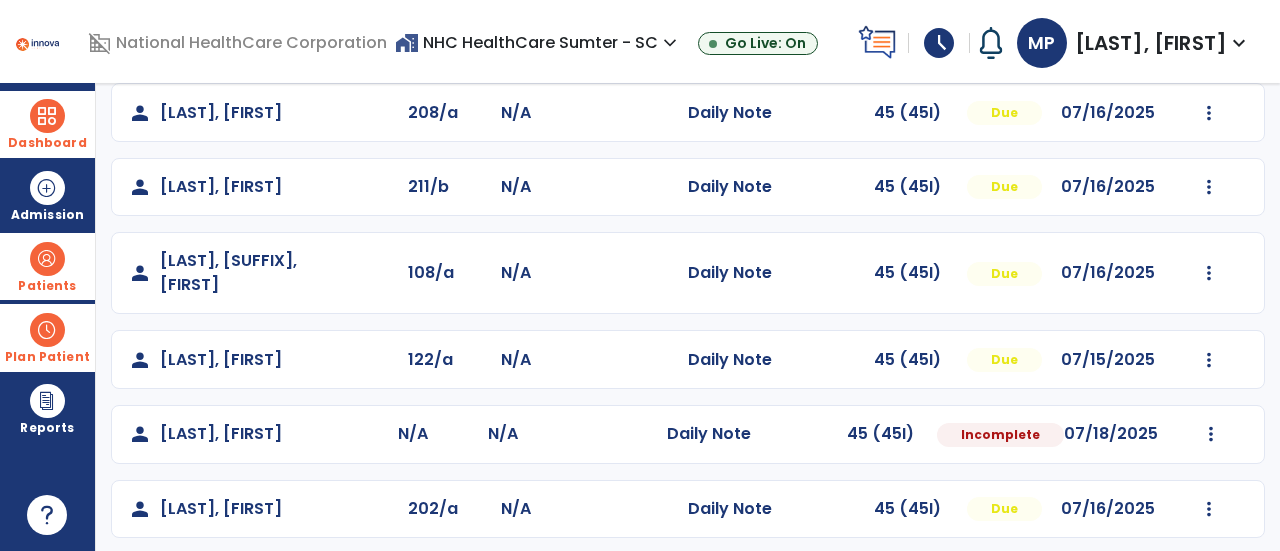 scroll, scrollTop: 333, scrollLeft: 0, axis: vertical 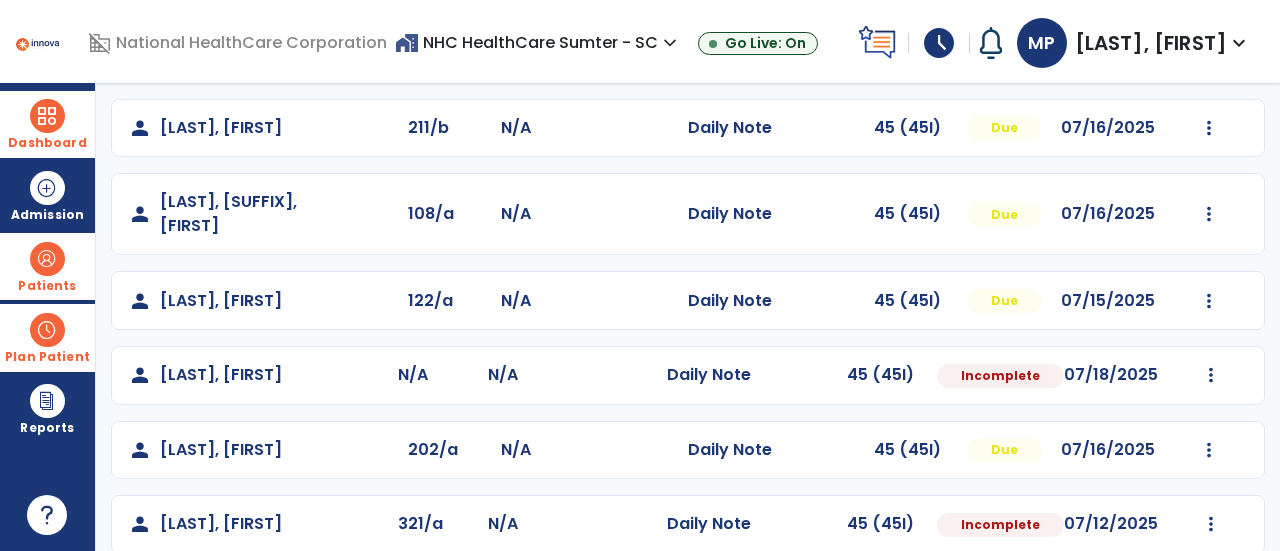 click at bounding box center (47, 330) 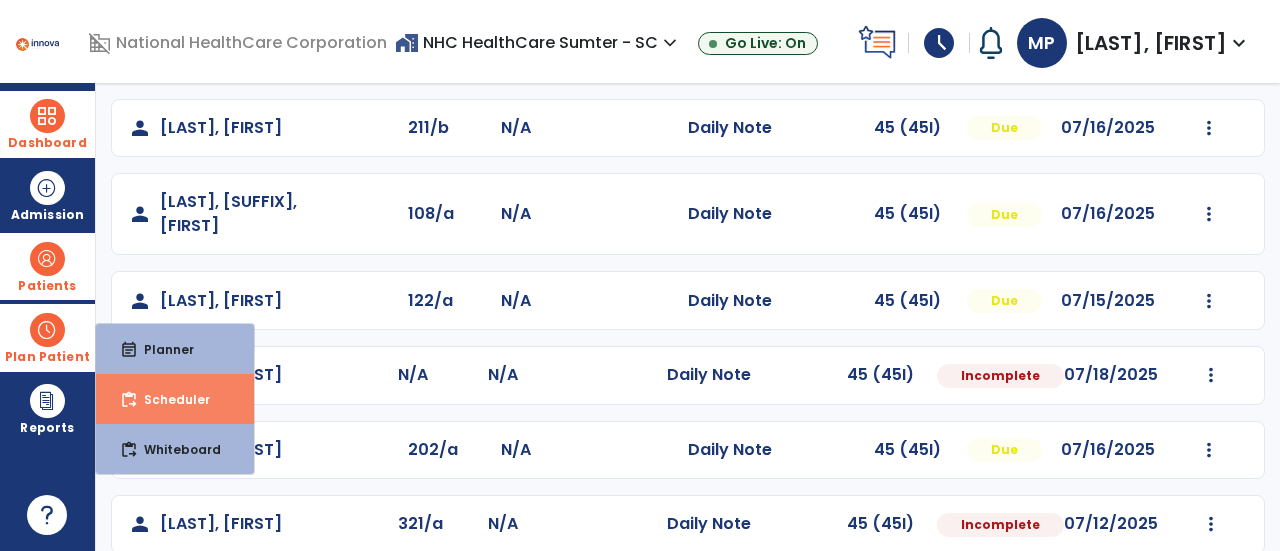 click on "Scheduler" at bounding box center (169, 399) 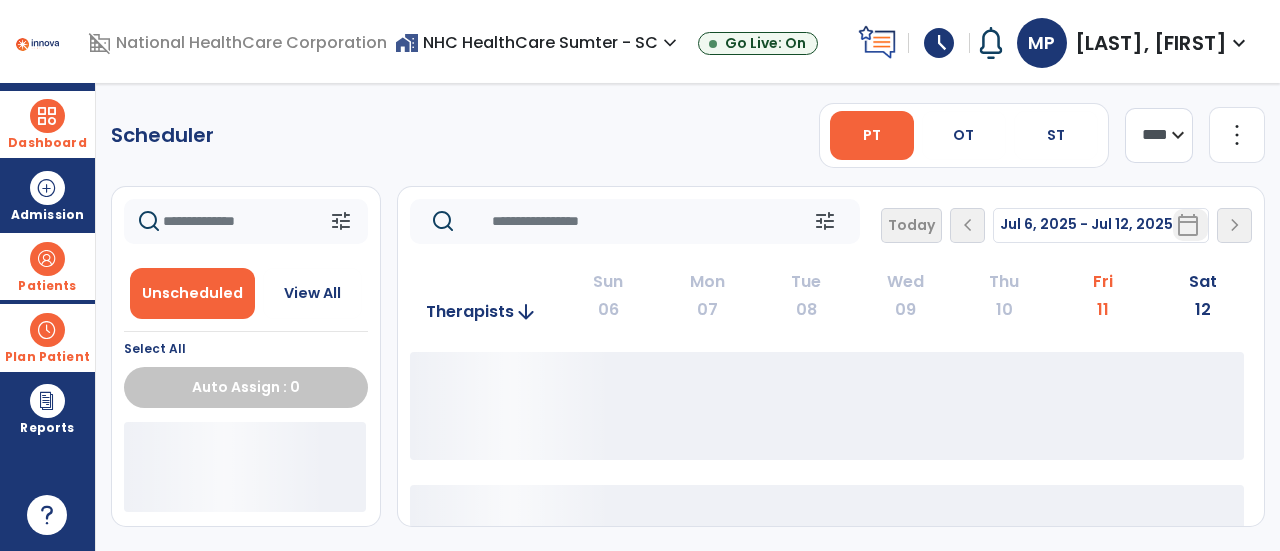 scroll, scrollTop: 0, scrollLeft: 0, axis: both 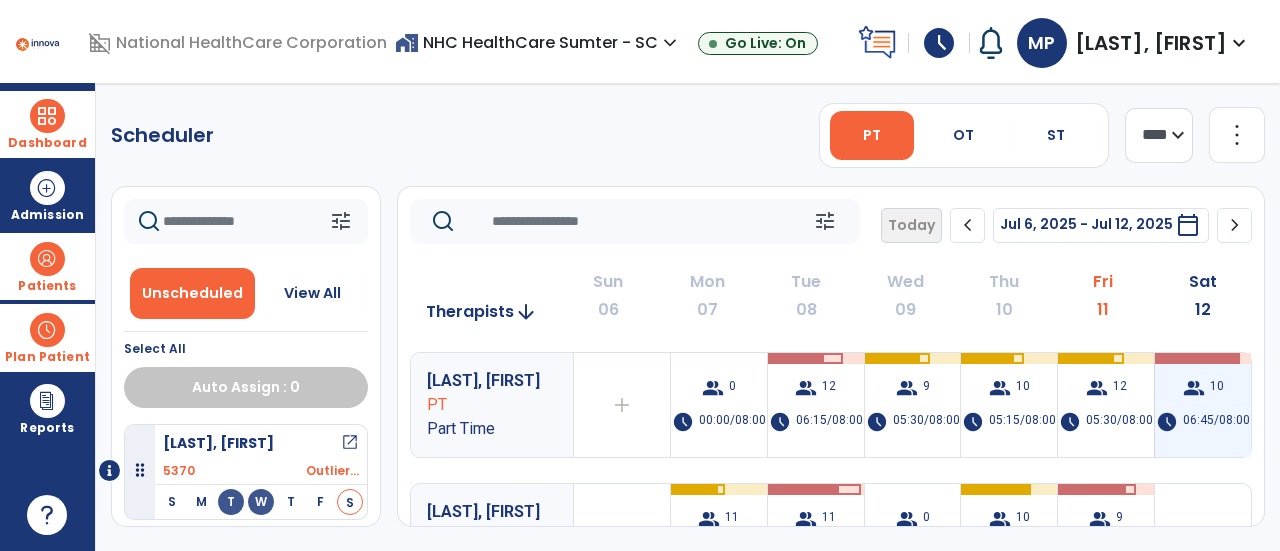 click on "group  10  schedule  06:45/08:00" at bounding box center (1203, 405) 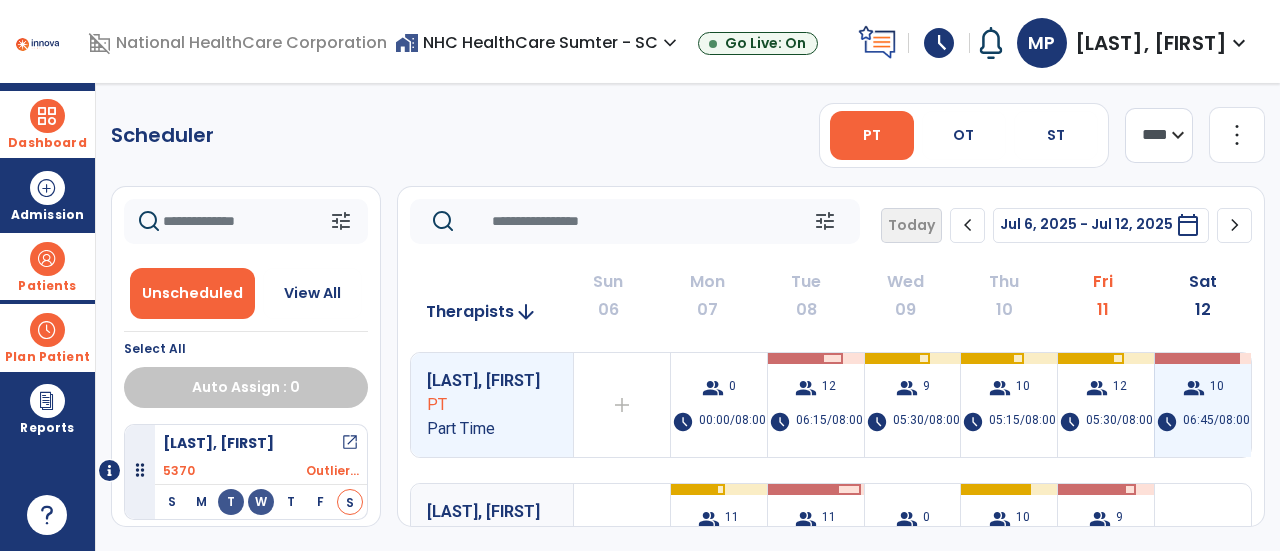 click on "group  10  schedule  06:45/08:00" at bounding box center [1203, 405] 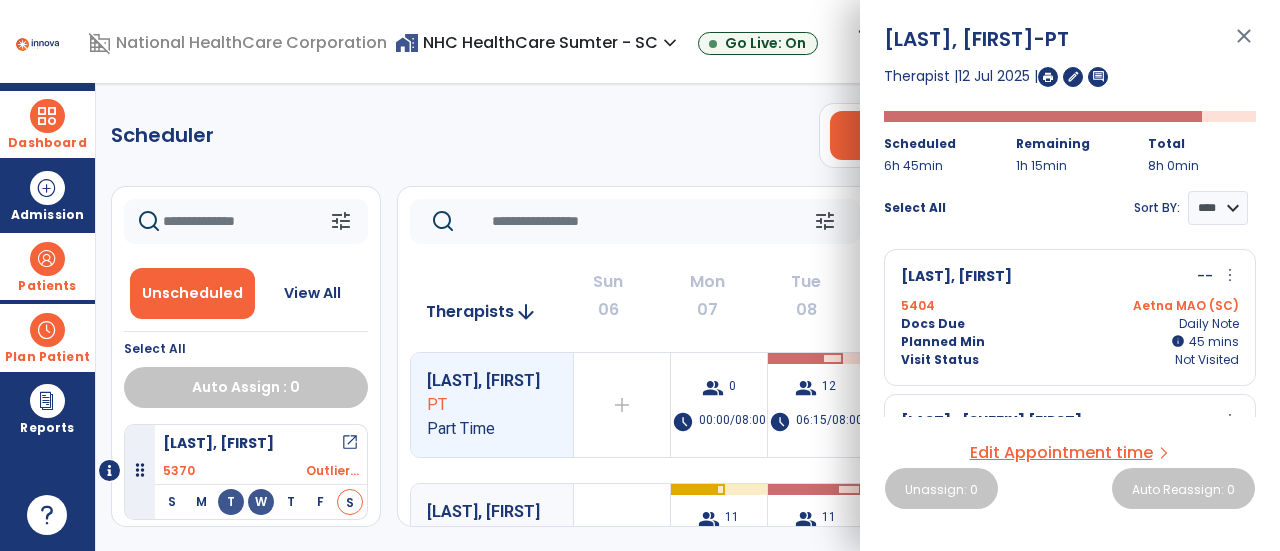 scroll, scrollTop: 27, scrollLeft: 0, axis: vertical 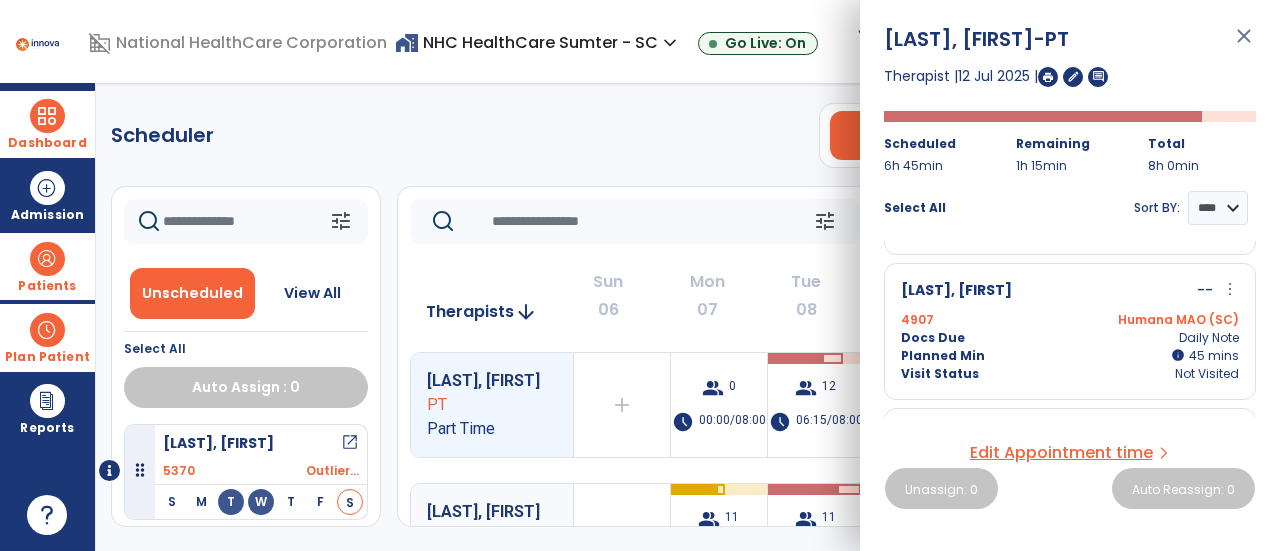 click on "close" at bounding box center [1244, 45] 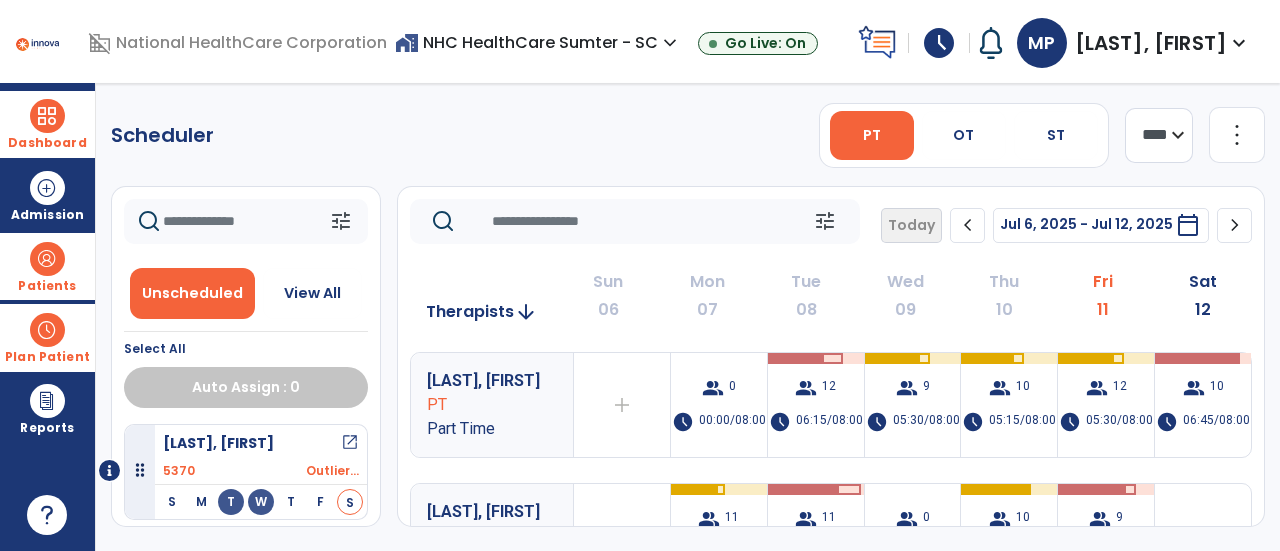 click at bounding box center (47, 330) 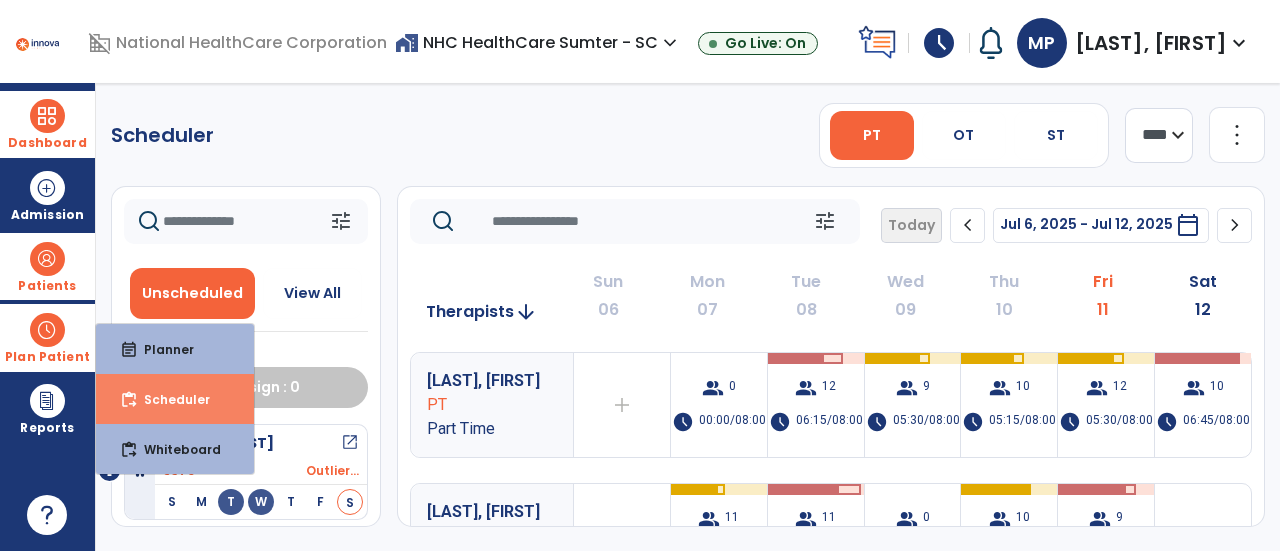 click on "Scheduler" at bounding box center (169, 399) 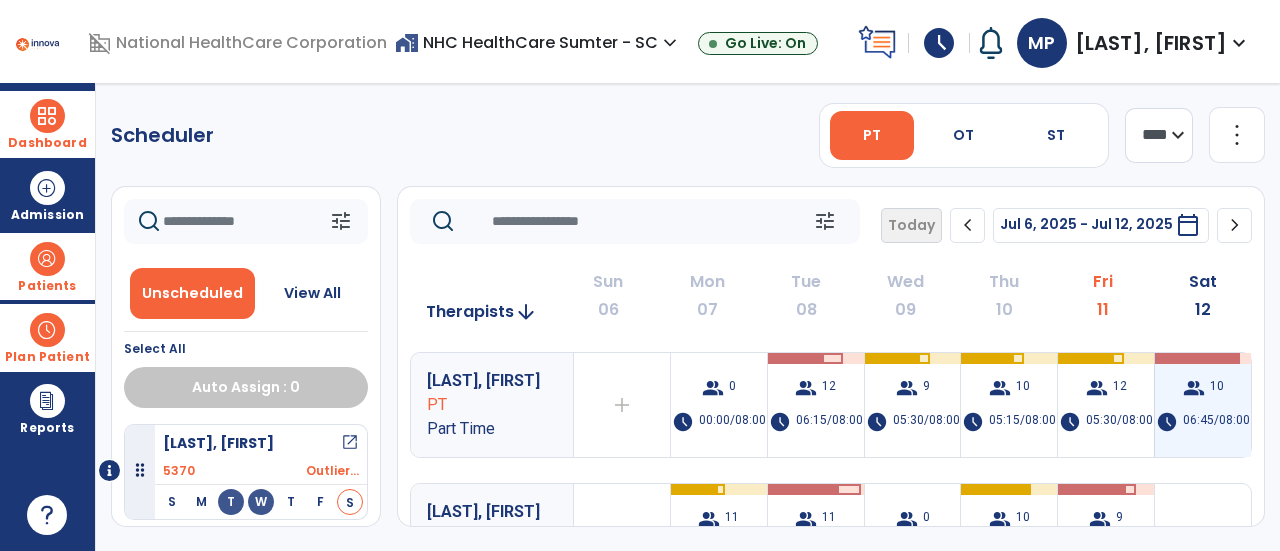 scroll, scrollTop: 106, scrollLeft: 0, axis: vertical 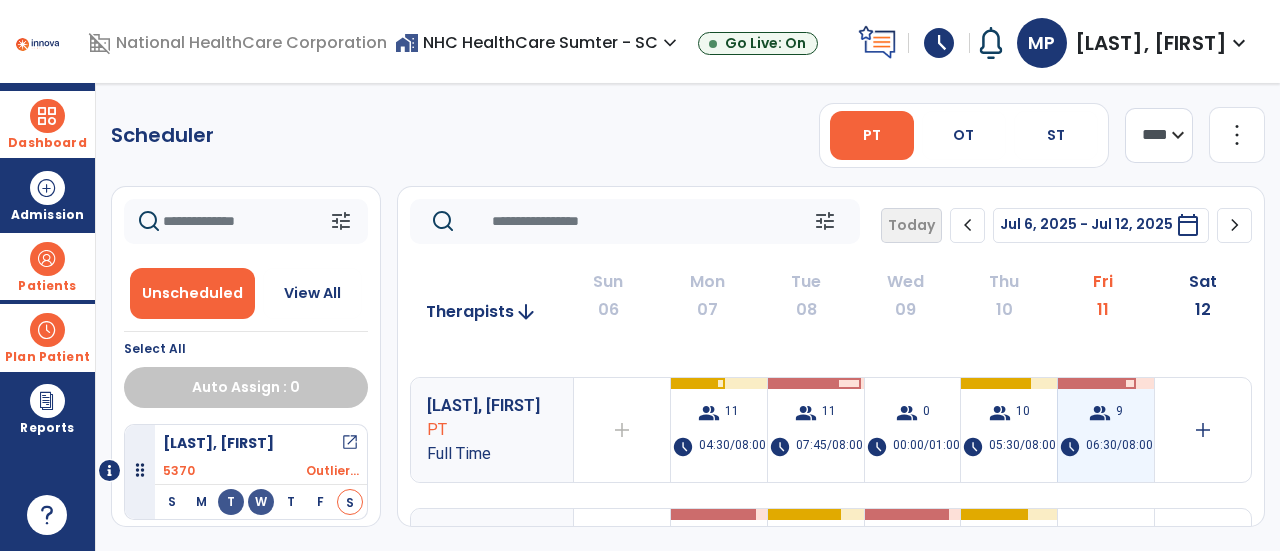 click on "9" at bounding box center (1119, 413) 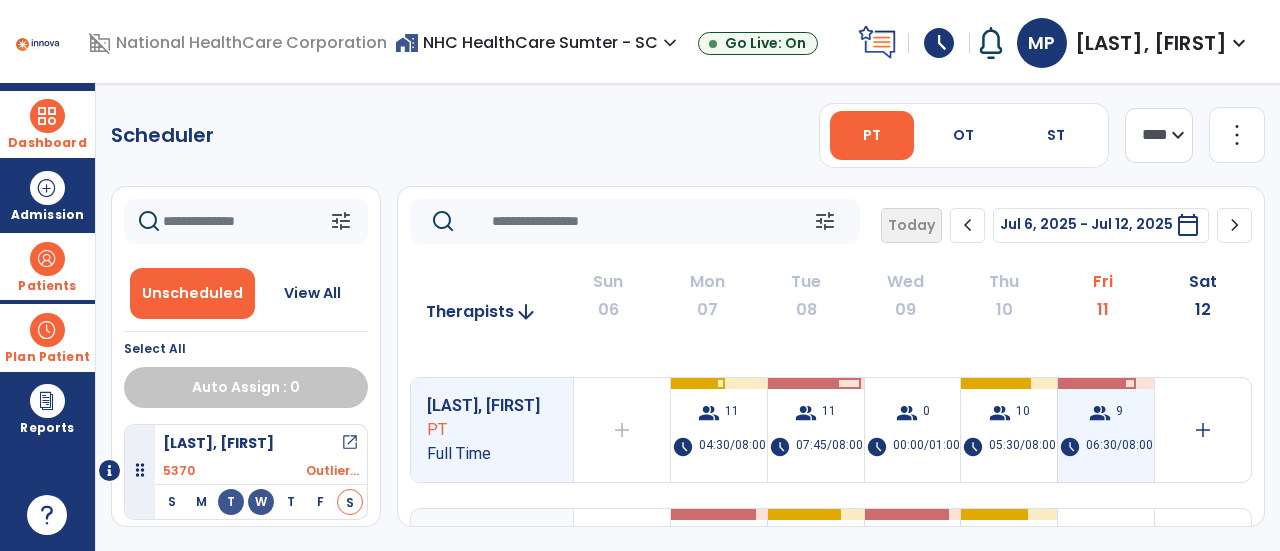click on "9" at bounding box center (1119, 413) 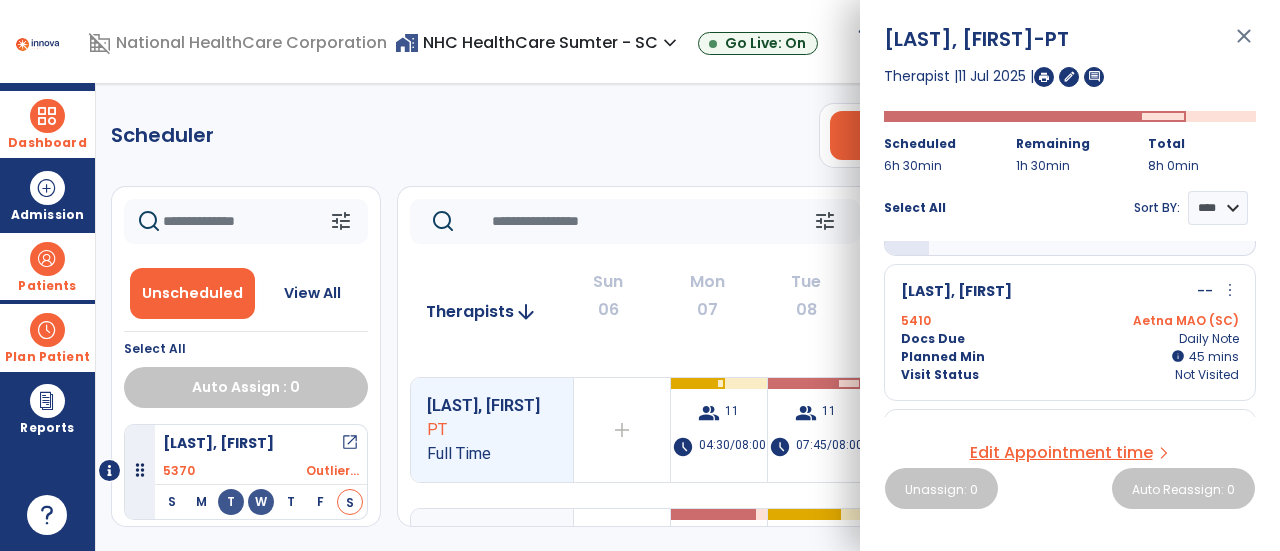 scroll, scrollTop: 0, scrollLeft: 0, axis: both 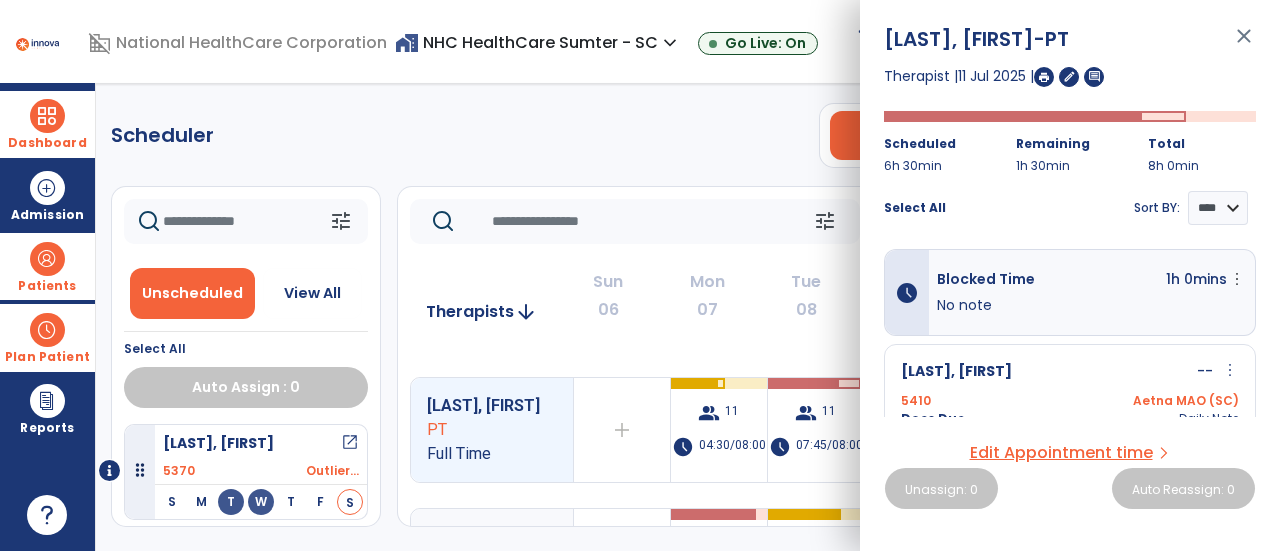 click on "close" at bounding box center (1244, 45) 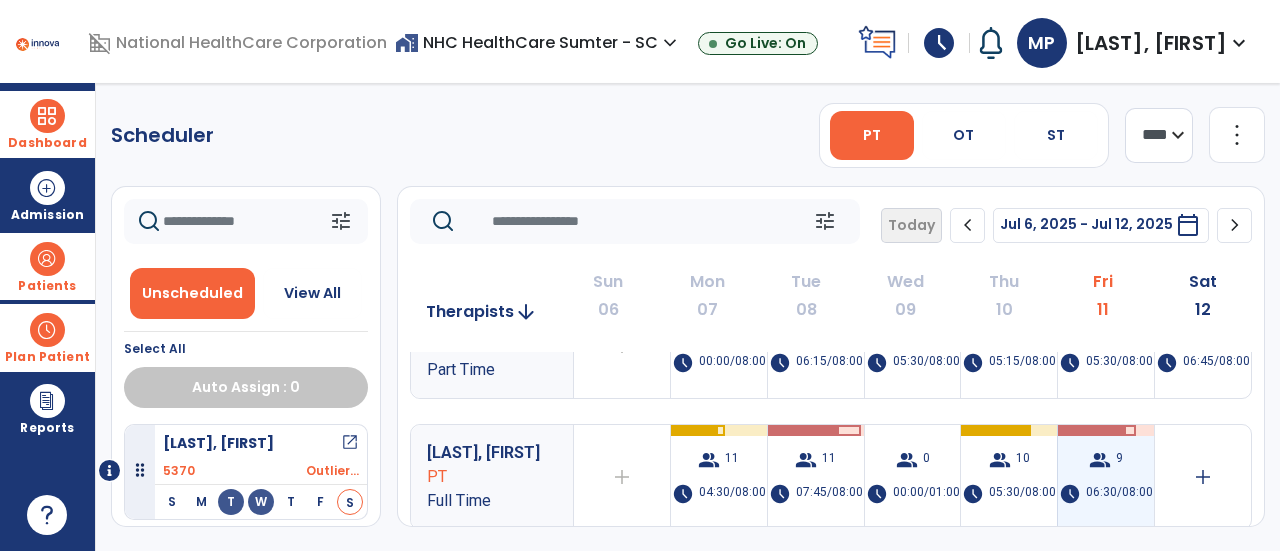 scroll, scrollTop: 0, scrollLeft: 0, axis: both 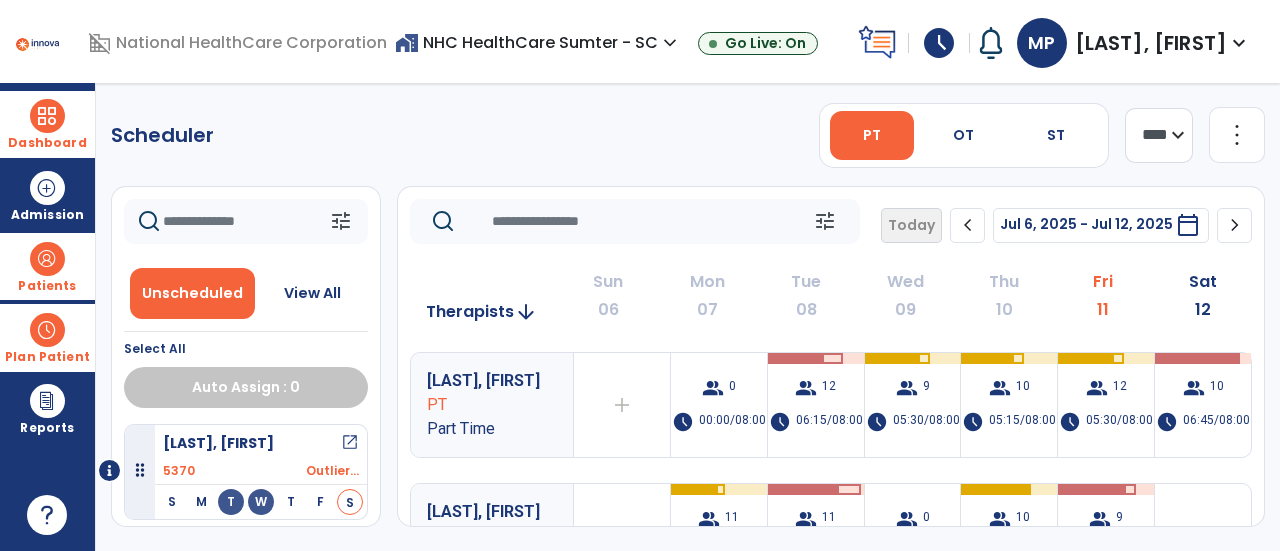click on "Dashboard" at bounding box center [47, 124] 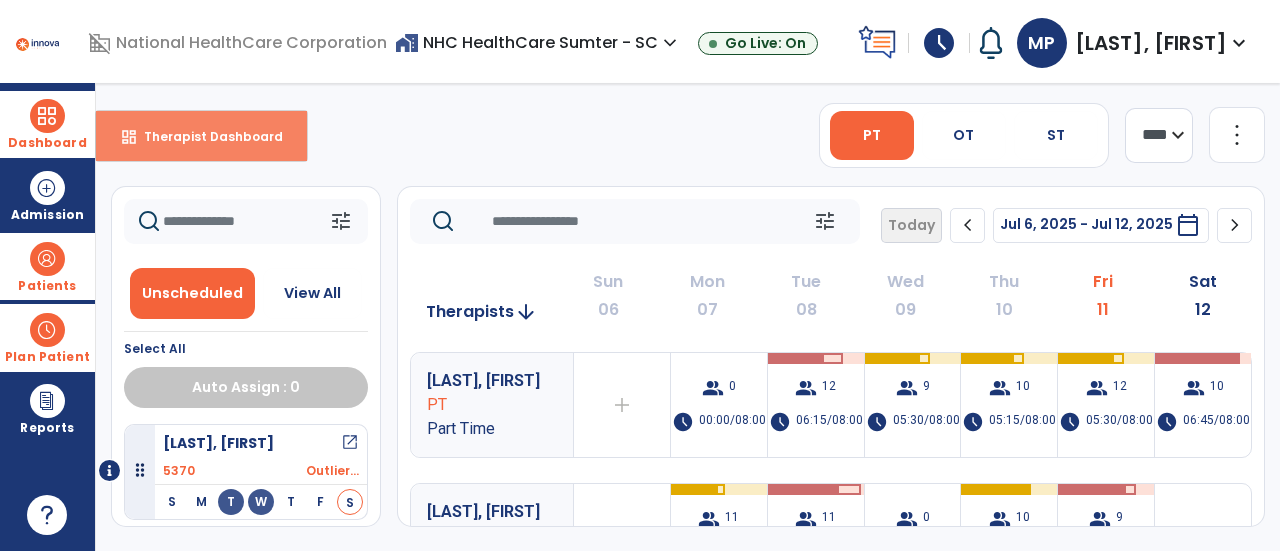 click on "dashboard  Therapist Dashboard" at bounding box center (201, 136) 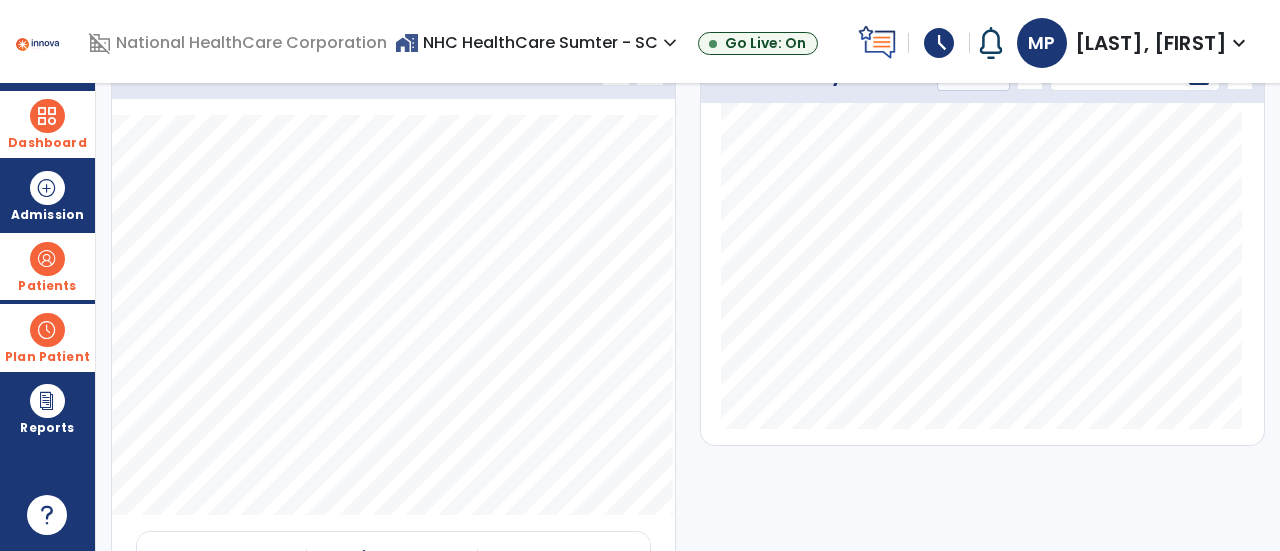 scroll, scrollTop: 330, scrollLeft: 0, axis: vertical 